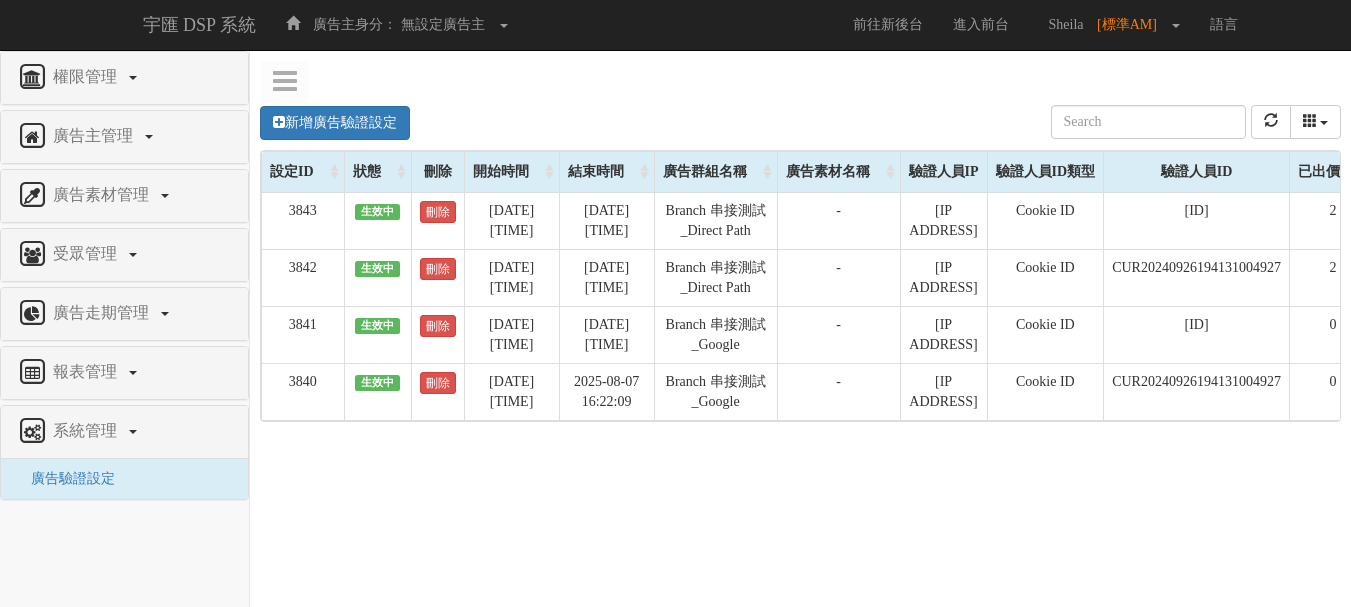scroll, scrollTop: 0, scrollLeft: 0, axis: both 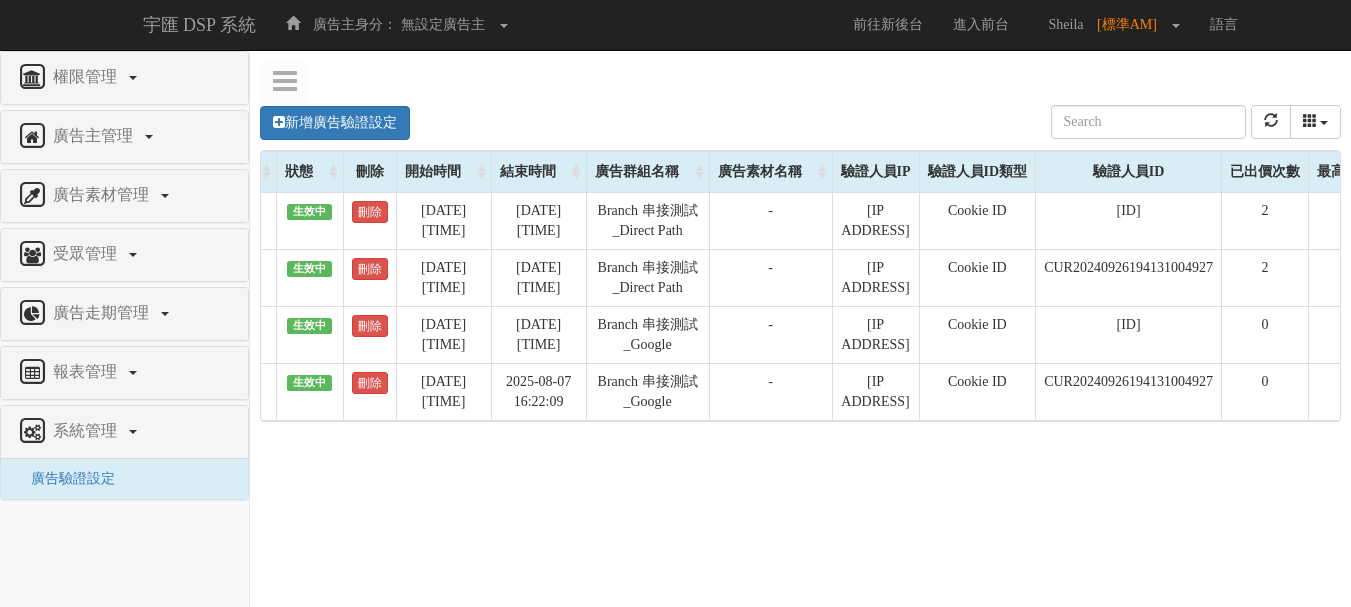 click on "新增廣告驗證設定
設定ID  狀態  刪除  開始時間  結束時間  廣告主ID  廣告主名稱  廣告走期ID  廣告走期名稱  廣告群組ID  廣告群組名稱  廣告素材  廣告素材名稱  驗證人員IP  驗證人員ID類型  驗證人員ID  已出價次數  最高出價次數 Loading, please wait...
設定ID 狀態 刪除 開始時間 結束時間 廣告群組名稱 廣告素材名稱 驗證人員IP 驗證人員ID類型 驗證人員ID 已出價次數 最高出價次數
3843   生效中   刪除   [DATE] [TIME]   [DATE] [TIME]   Branch 串接測試_Direct Path   -   [IP ADDRESS]   Cookie ID   [ID]   2   10     3842   生效中   刪除   [DATE] [TIME]   [DATE] [TIME]   Branch 串接測試_Direct Path   -   [IP ADDRESS]   Cookie ID   [ID]   2   10     3841   生效中   刪除   [DATE] [TIME]   [DATE] [TIME]   Branch 串接測試_Google   -         0" at bounding box center (800, 385) 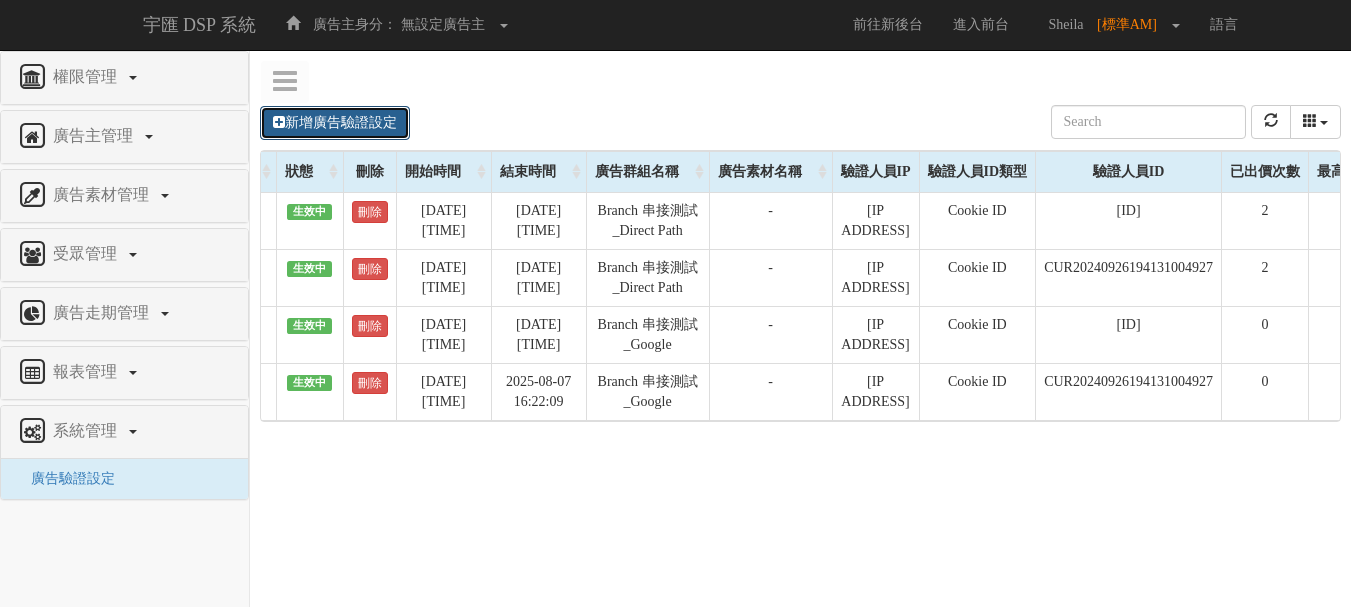 click on "新增廣告驗證設定" at bounding box center (335, 123) 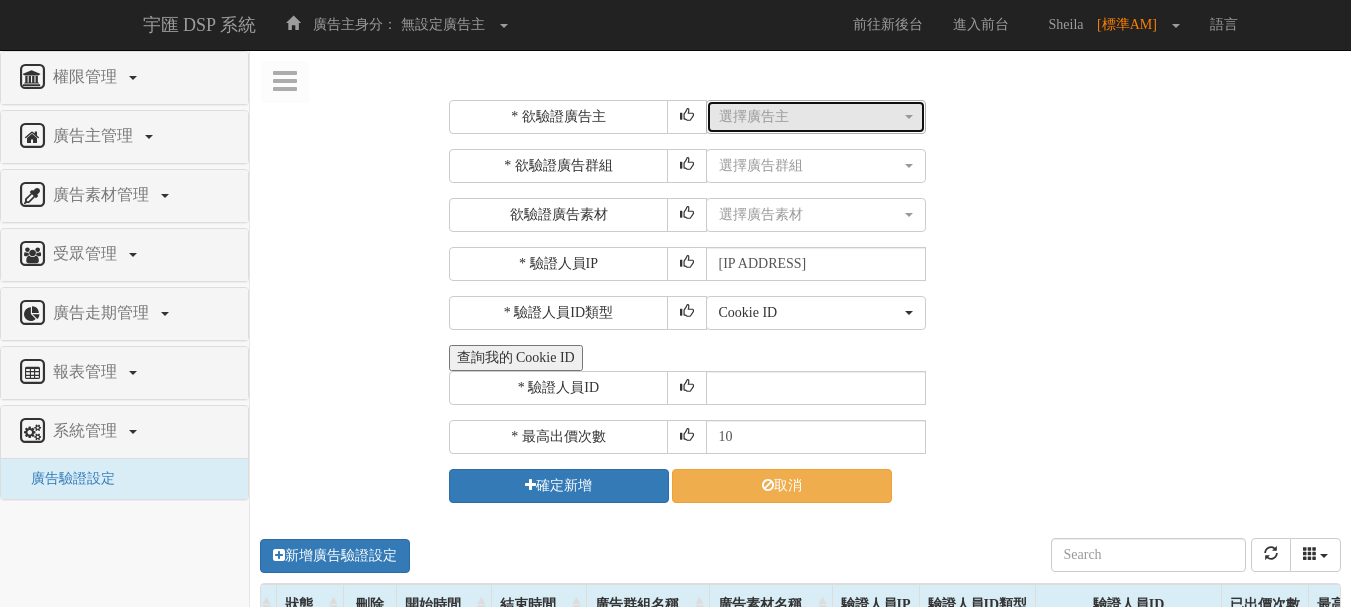 click on "選擇廣告主" at bounding box center [816, 117] 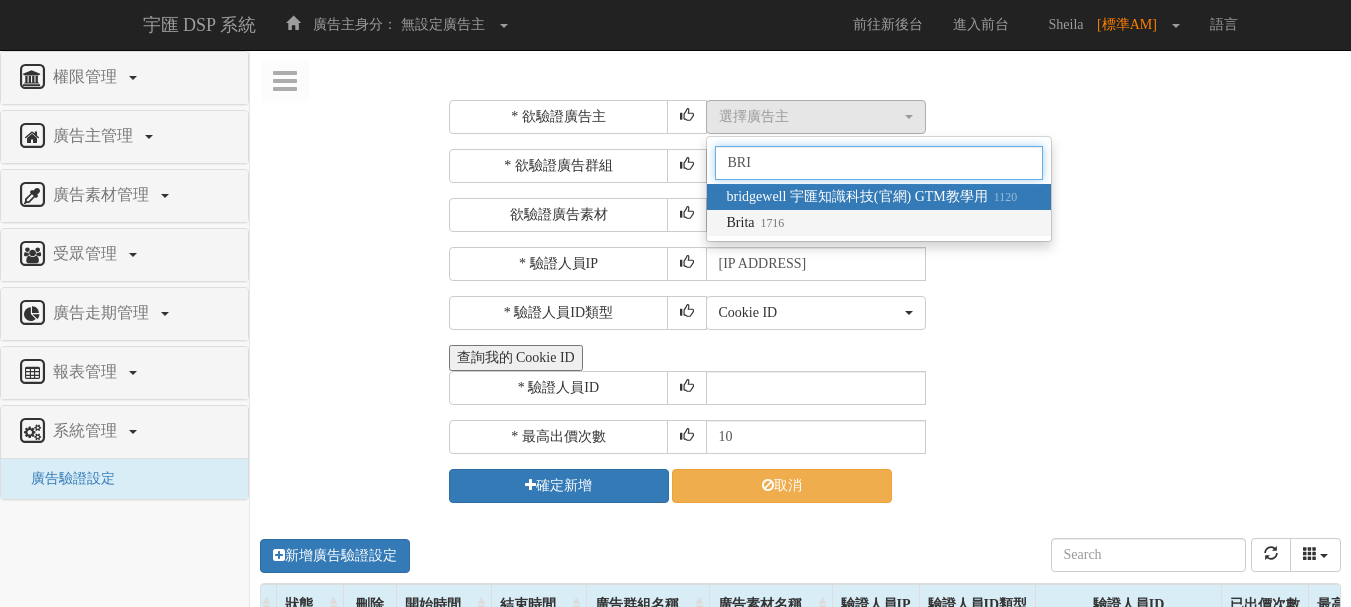 type on "BRI" 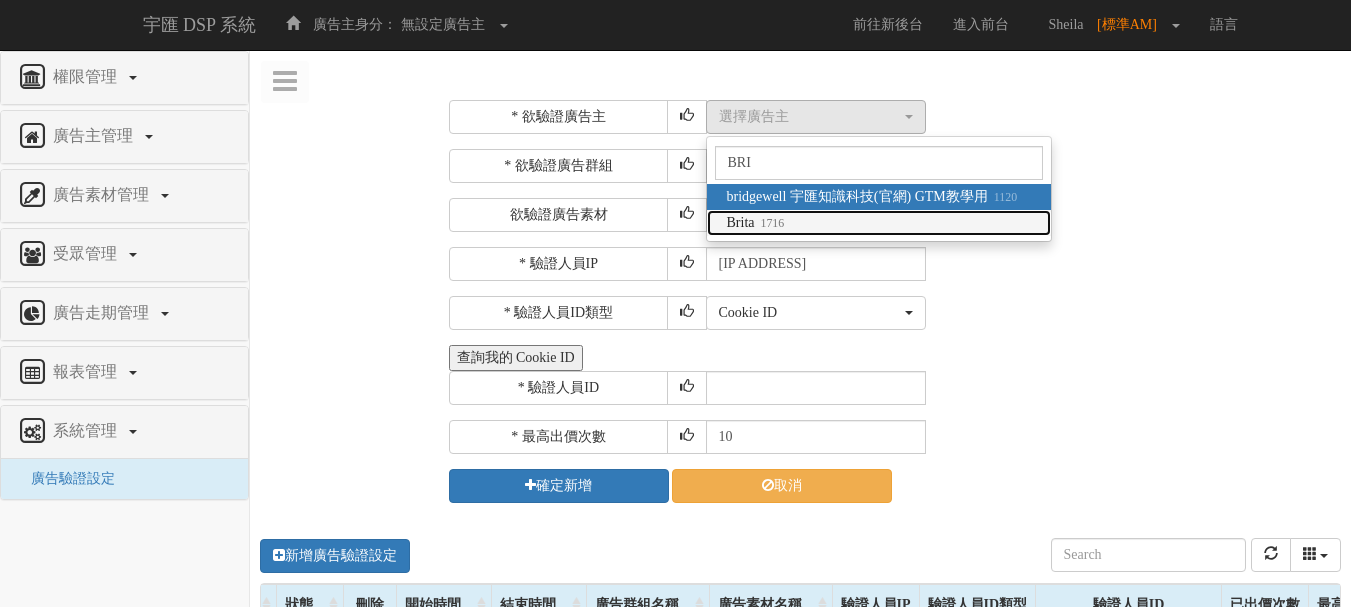 click on "Brita 1716" at bounding box center [879, 223] 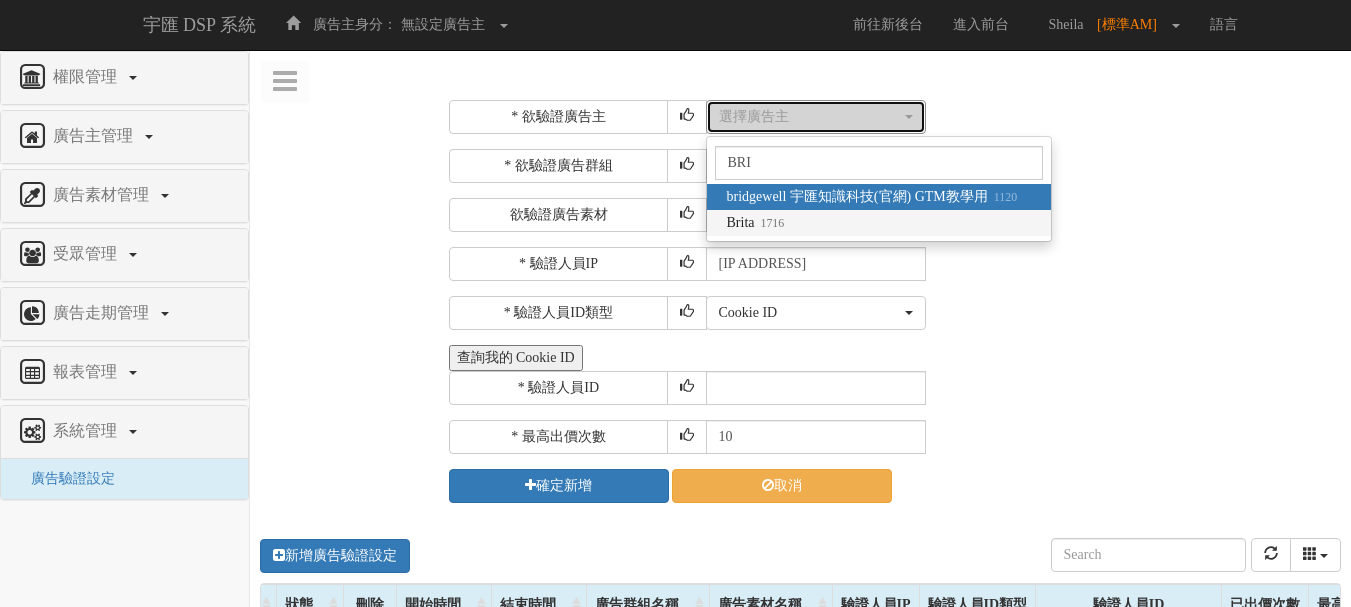 select on "1716" 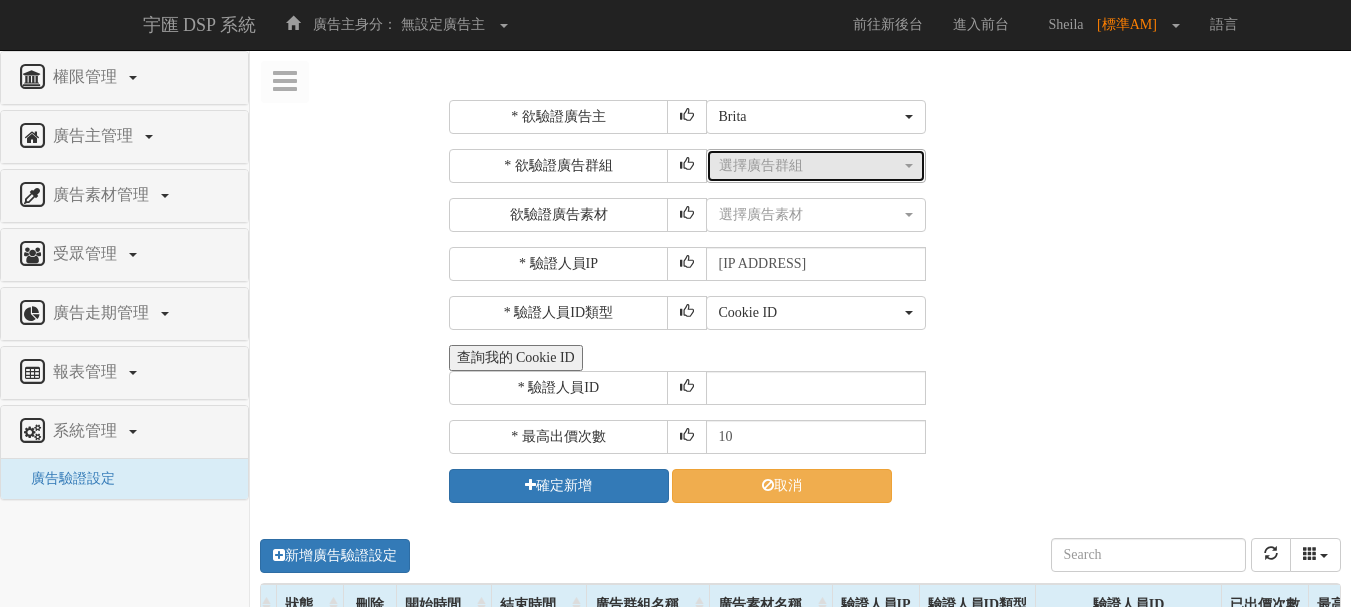 click on "選擇廣告群組" at bounding box center [816, 166] 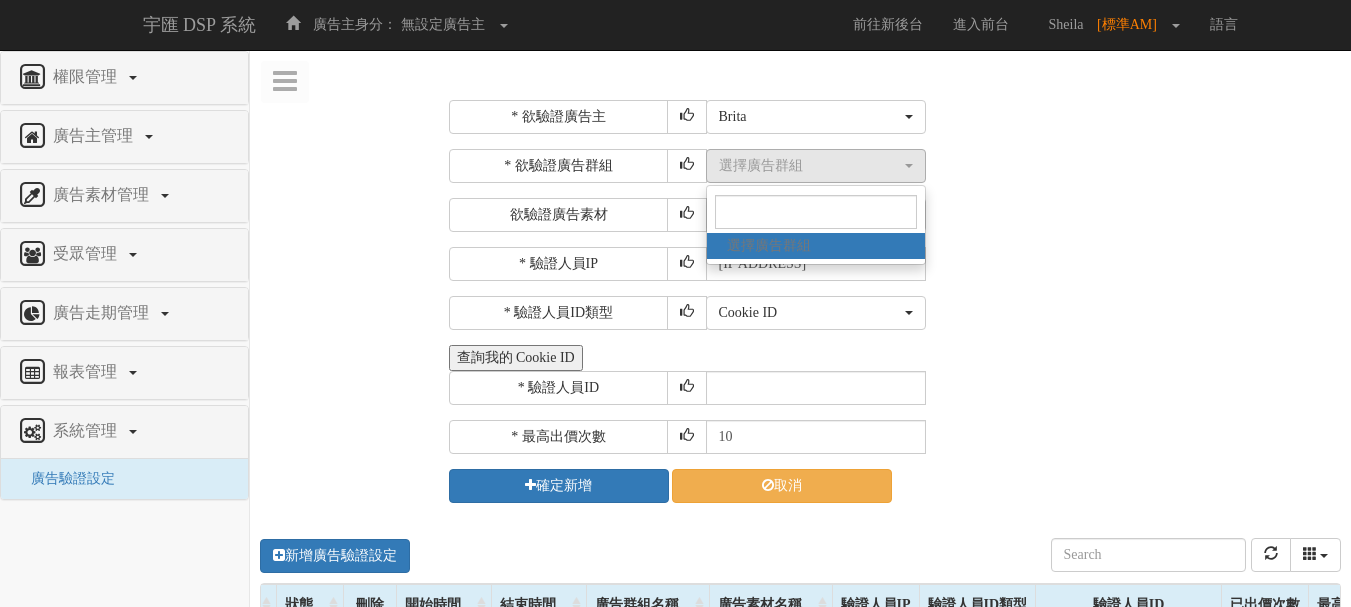 click on "選擇廣告素材 不指定素材 中原促銷版_250805_300_250 中原促銷版_250805_970_250 中原促銷版_250805_180_150 中原促銷版_250805_125_125 中原促銷版_250805_120_240 中原促銷版_250805_336_280 中原促銷版_250805_300_600 中原促銷版_250805_200_200 中原促銷版_250805_250_250 中原促銷版_250805_300_300 中原促銷版_250805_600_600 中原促銷版_250805_180_180 中原促銷版_250805_320_320 DODOMEN_250805_300_250 DODOMEN_250805_970_250 DODOMEN_250805_180_150 DODOMEN_250805_125_125 DODOMEN_250805_120_240 DODOMEN_250805_336_280 DODOMEN_250805_300_600 DODOMEN_250805_200_200 DODOMEN_250805_250_250 DODOMEN_250805_300_300 DODOMEN_250805_600_600 DODOMEN_250805_180_180 DODOMEN_250805_320_320 選擇廣告素材" at bounding box center [1021, 215] 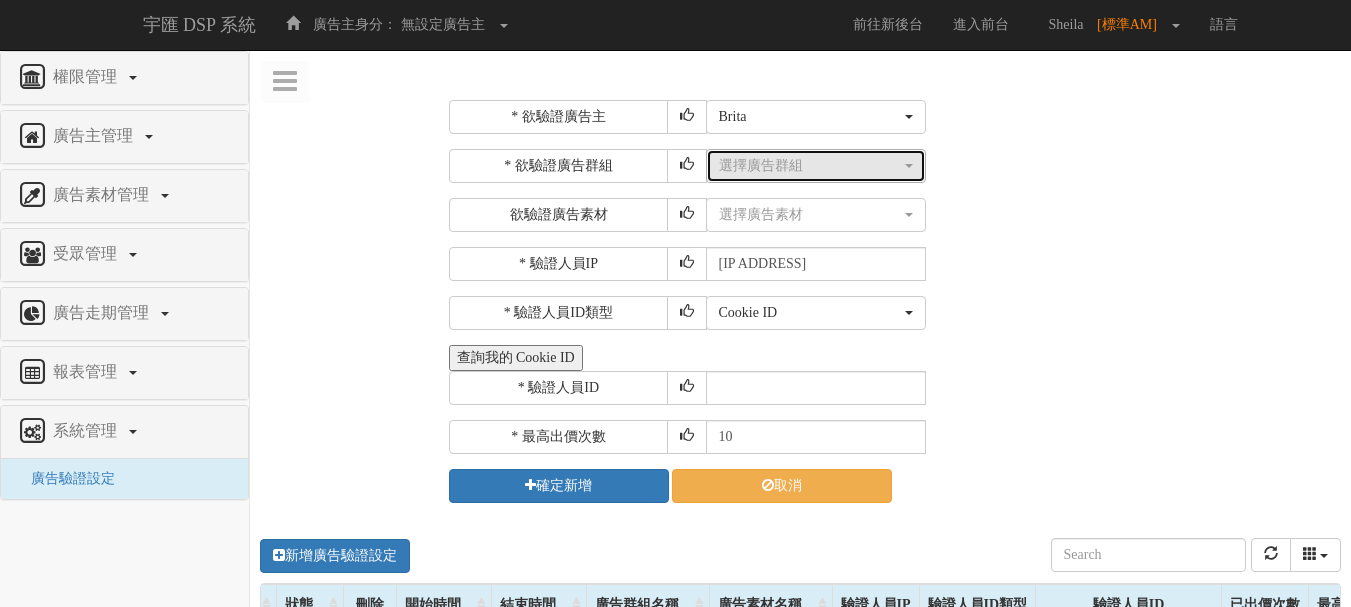 click on "選擇廣告群組" at bounding box center (810, 166) 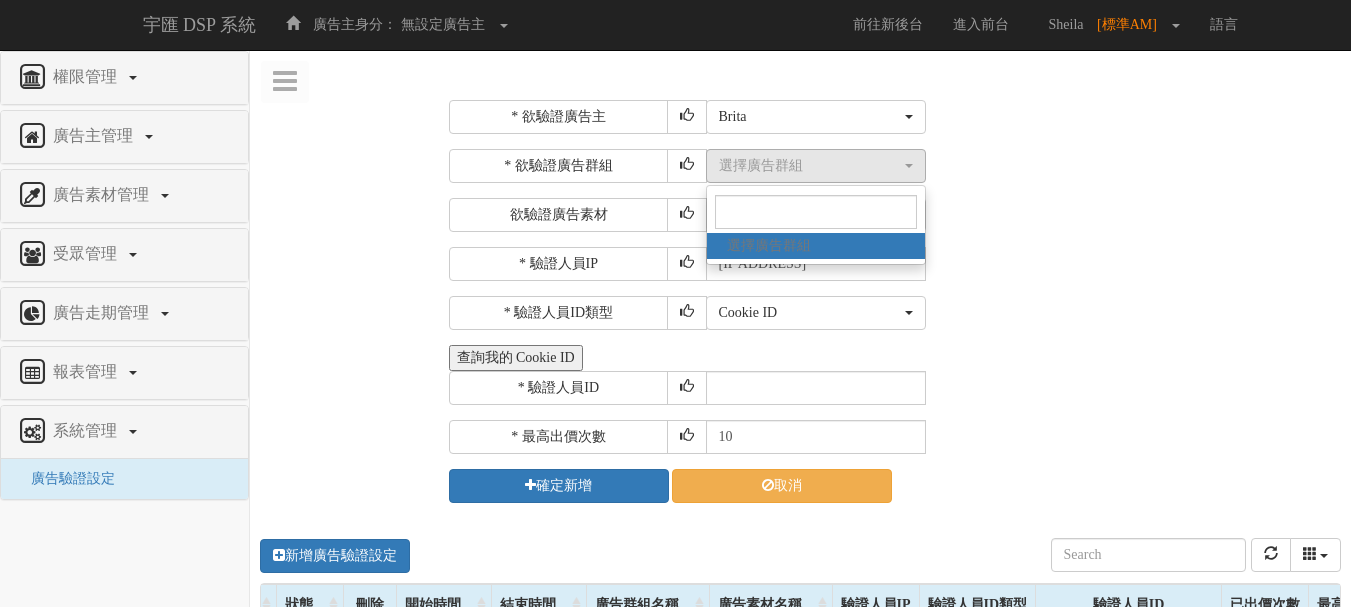 click on "選擇廣告素材 不指定素材 中原促銷版_250805_300_250 中原促銷版_250805_970_250 中原促銷版_250805_180_150 中原促銷版_250805_125_125 中原促銷版_250805_120_240 中原促銷版_250805_336_280 中原促銷版_250805_300_600 中原促銷版_250805_200_200 中原促銷版_250805_250_250 中原促銷版_250805_300_300 中原促銷版_250805_600_600 中原促銷版_250805_180_180 中原促銷版_250805_320_320 DODOMEN_250805_300_250 DODOMEN_250805_970_250 DODOMEN_250805_180_150 DODOMEN_250805_125_125 DODOMEN_250805_120_240 DODOMEN_250805_336_280 DODOMEN_250805_300_600 DODOMEN_250805_200_200 DODOMEN_250805_250_250 DODOMEN_250805_300_300 DODOMEN_250805_600_600 DODOMEN_250805_180_180 DODOMEN_250805_320_320 選擇廣告素材" at bounding box center (1021, 215) 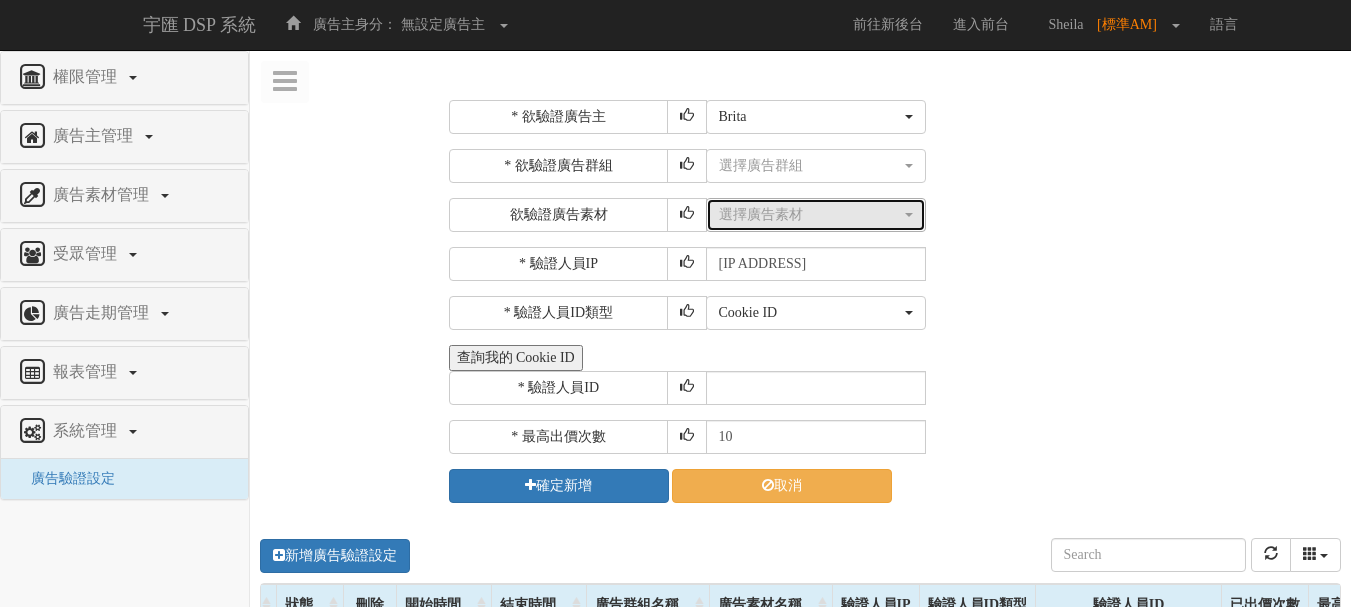 click on "選擇廣告素材" at bounding box center [810, 215] 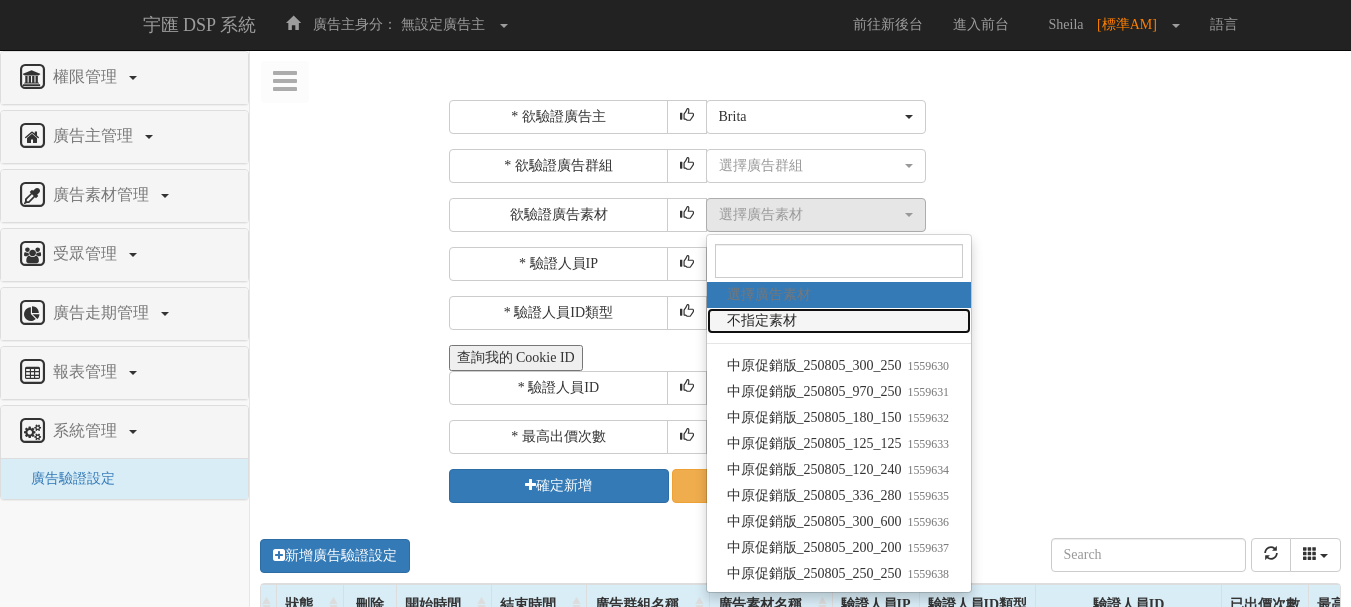 click on "不指定素材" at bounding box center [839, 321] 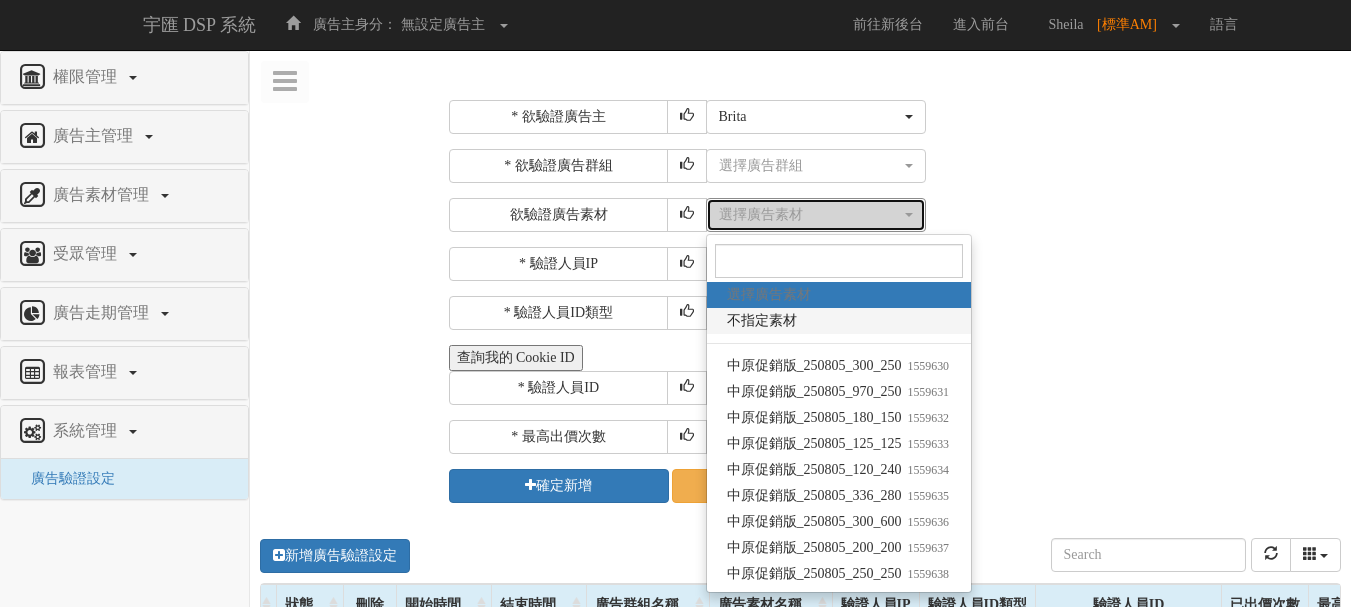 select on "-1" 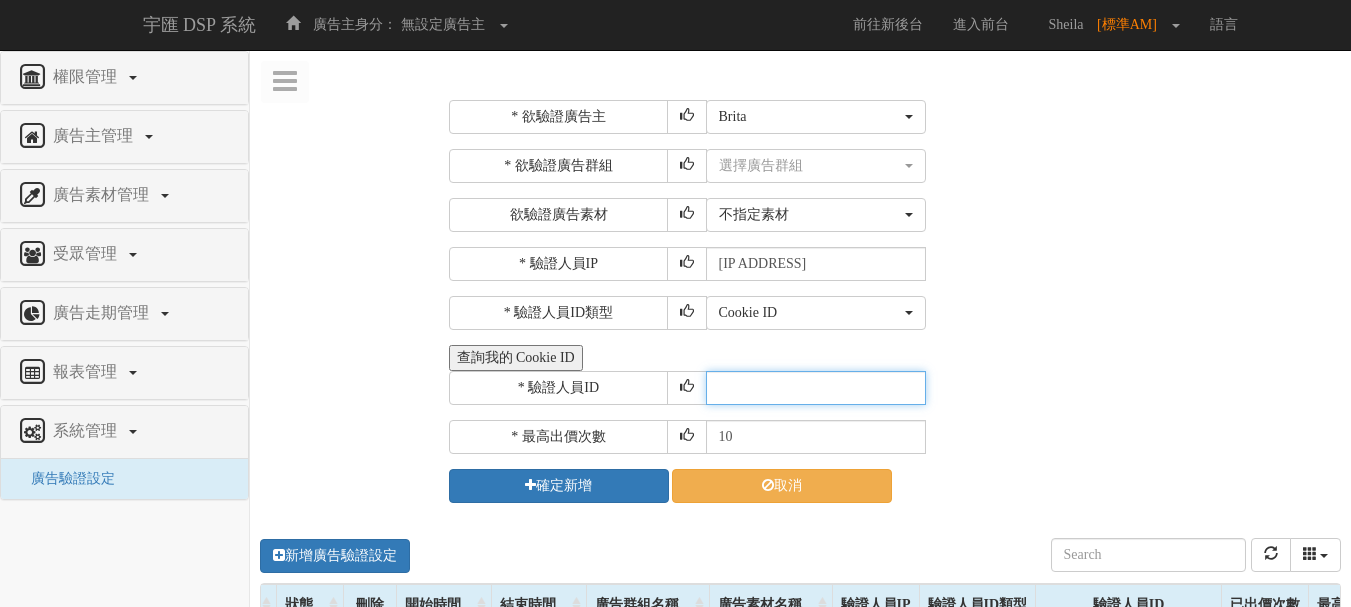 click at bounding box center (816, 388) 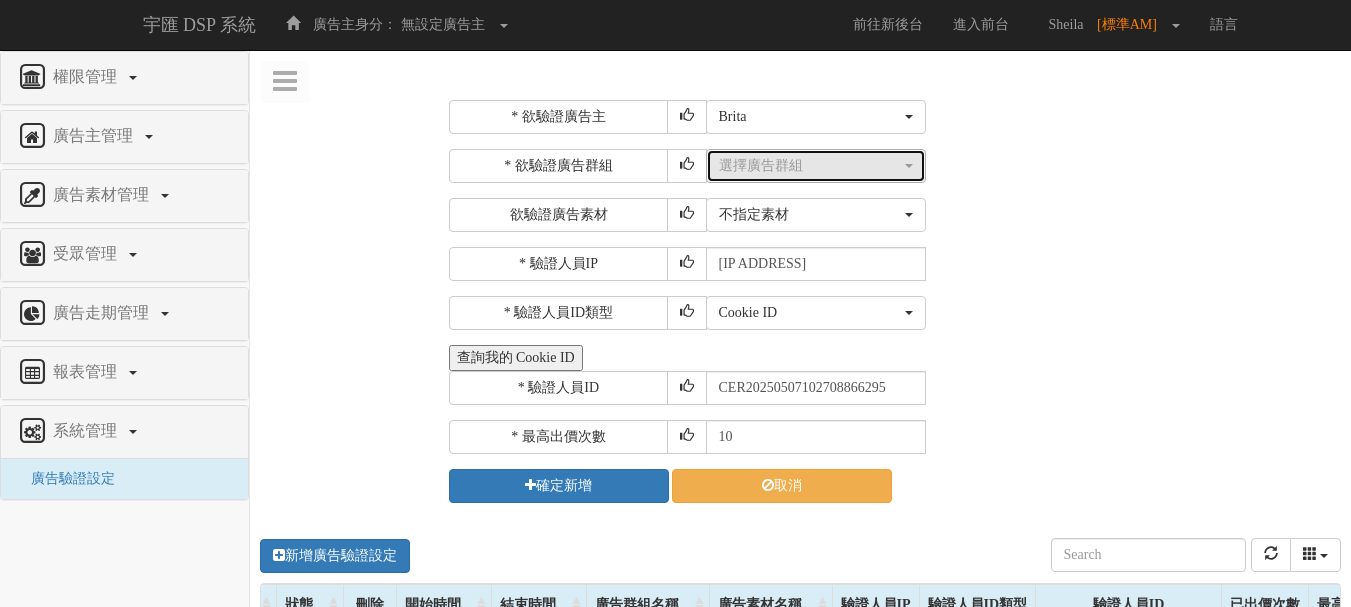 click on "選擇廣告群組" at bounding box center [810, 166] 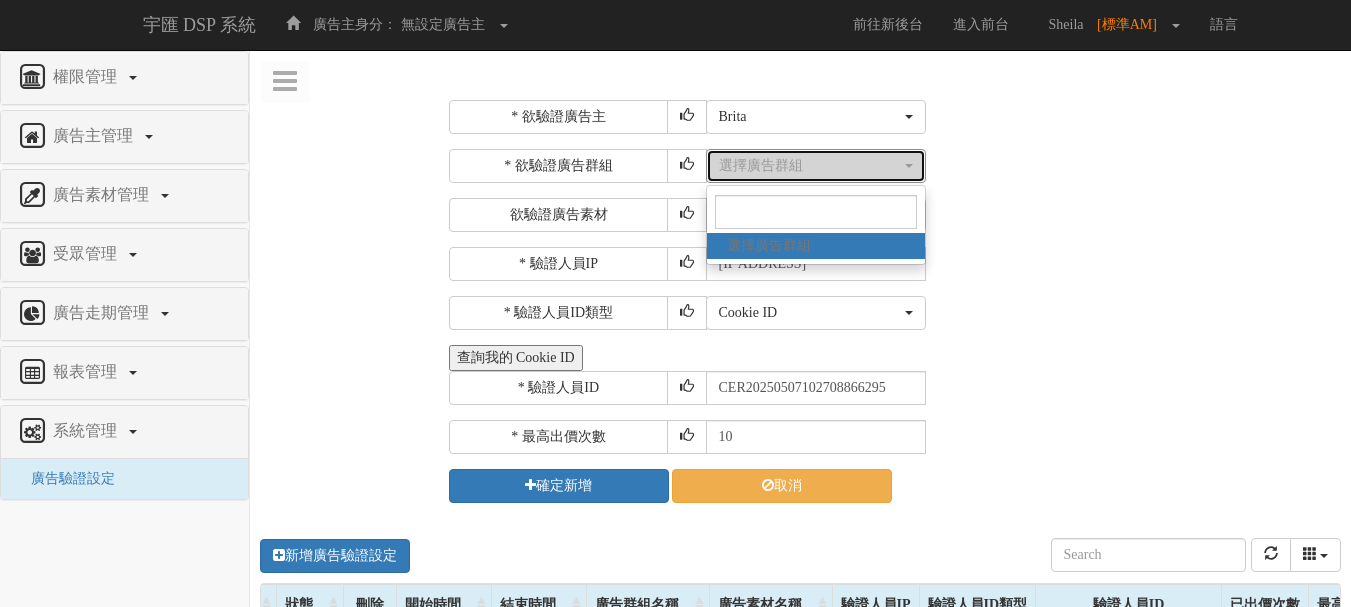 click on "選擇廣告群組" at bounding box center [816, 166] 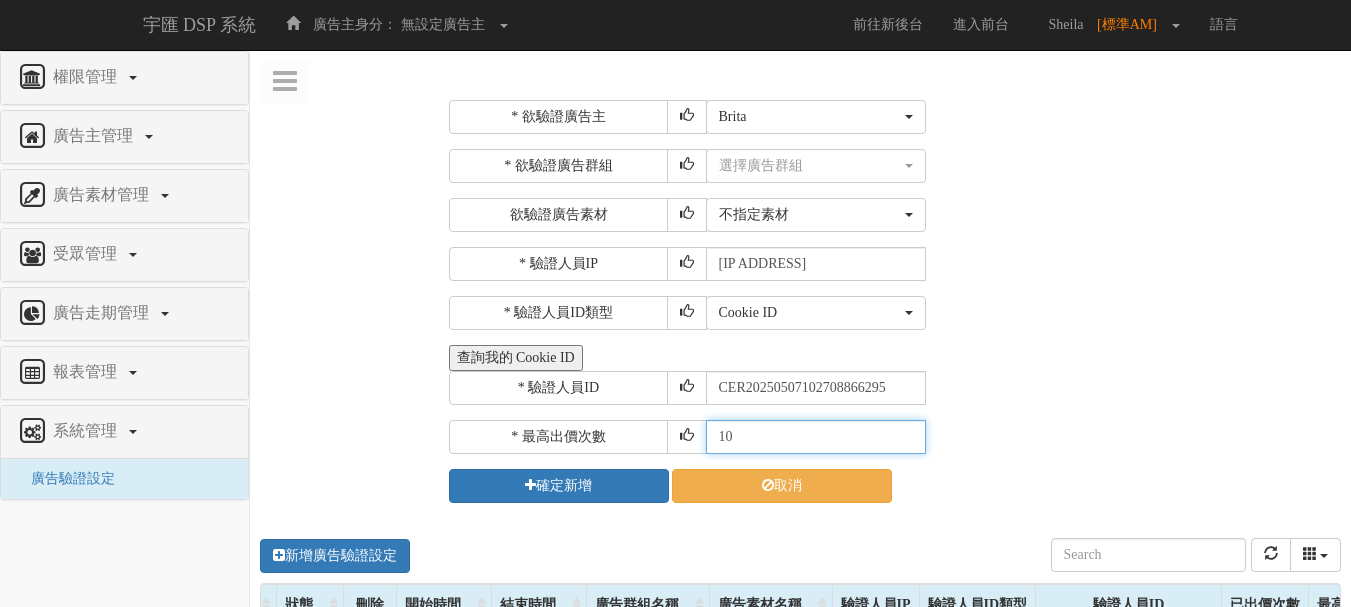 drag, startPoint x: 774, startPoint y: 438, endPoint x: 717, endPoint y: 435, distance: 57.07889 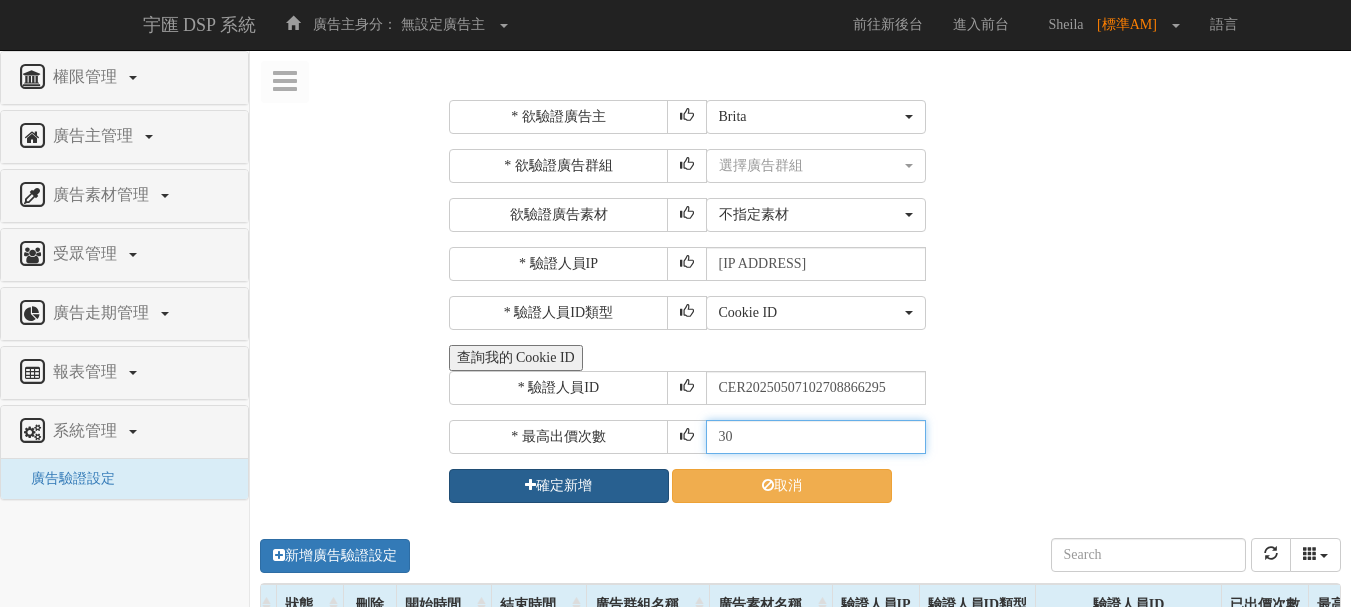 type on "30" 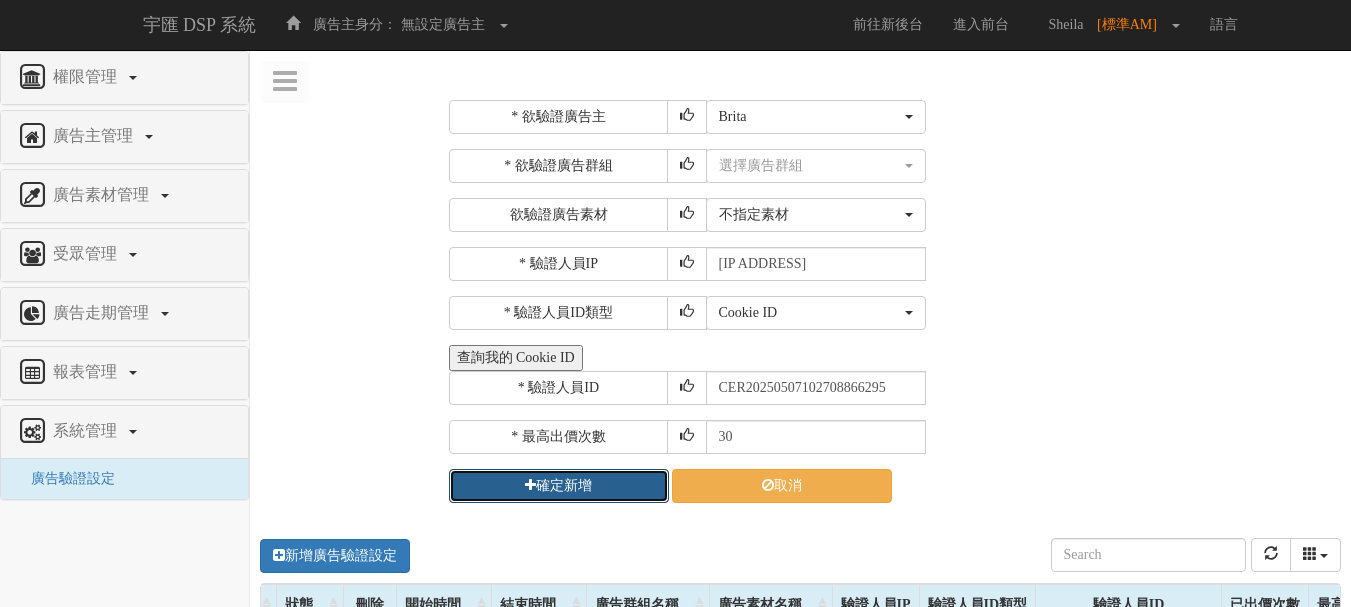 click on "確定新增" at bounding box center [559, 486] 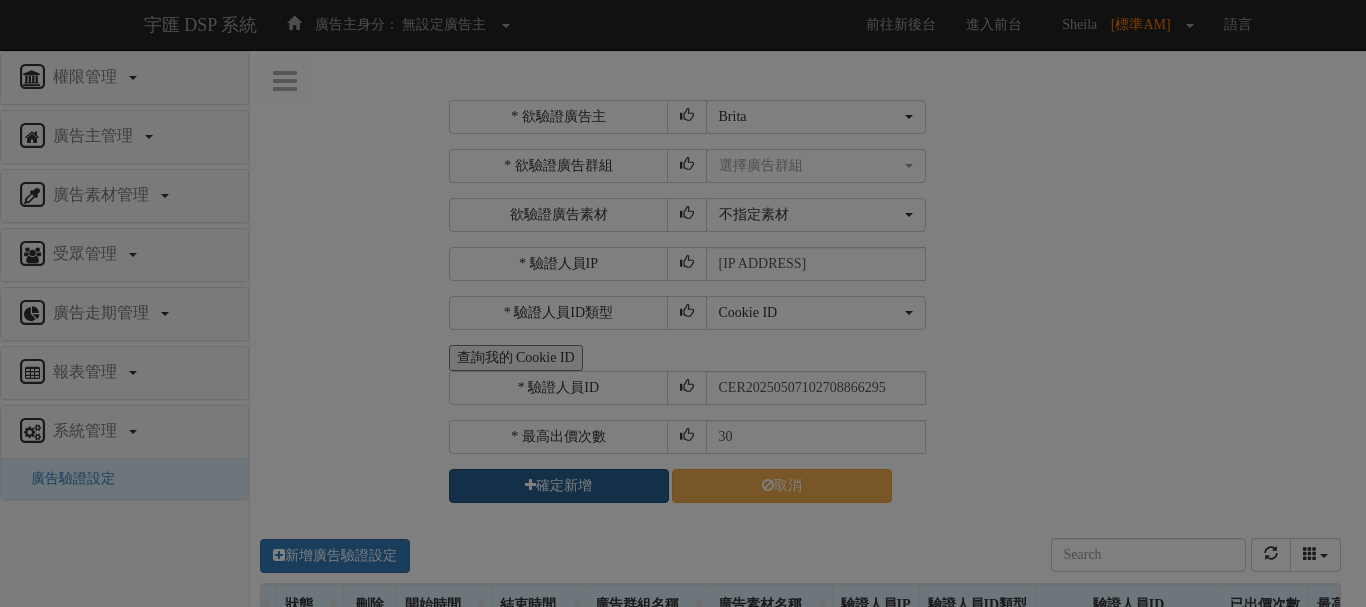 select on "1716" 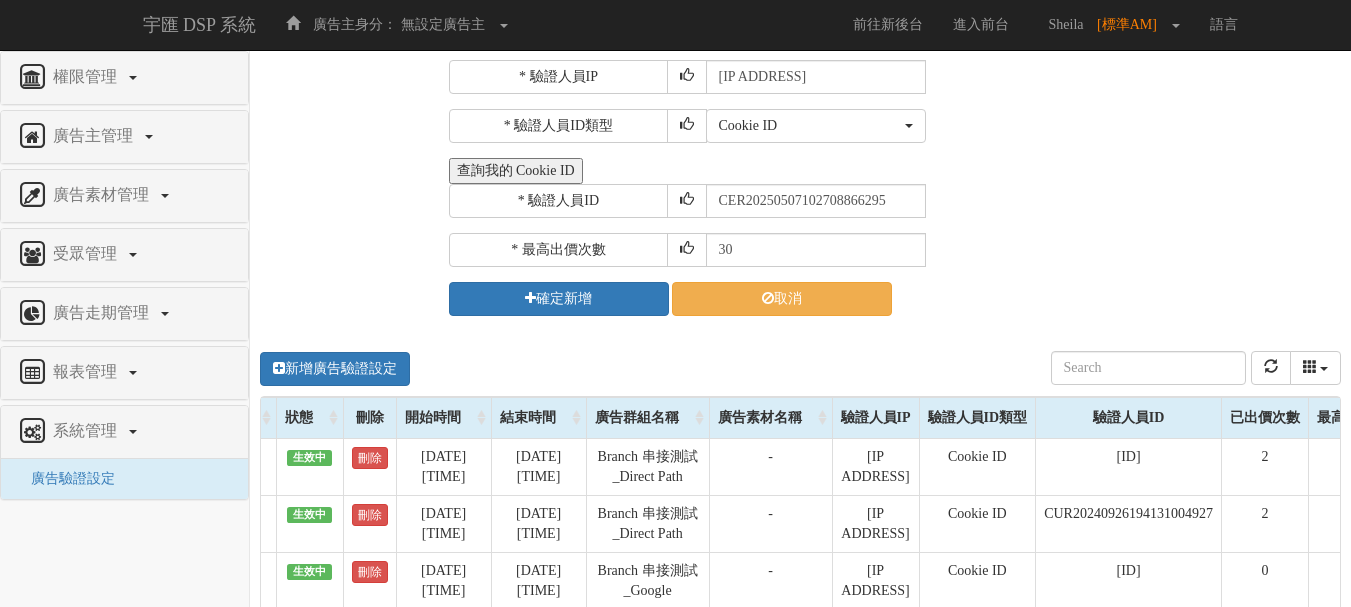 scroll, scrollTop: 0, scrollLeft: 0, axis: both 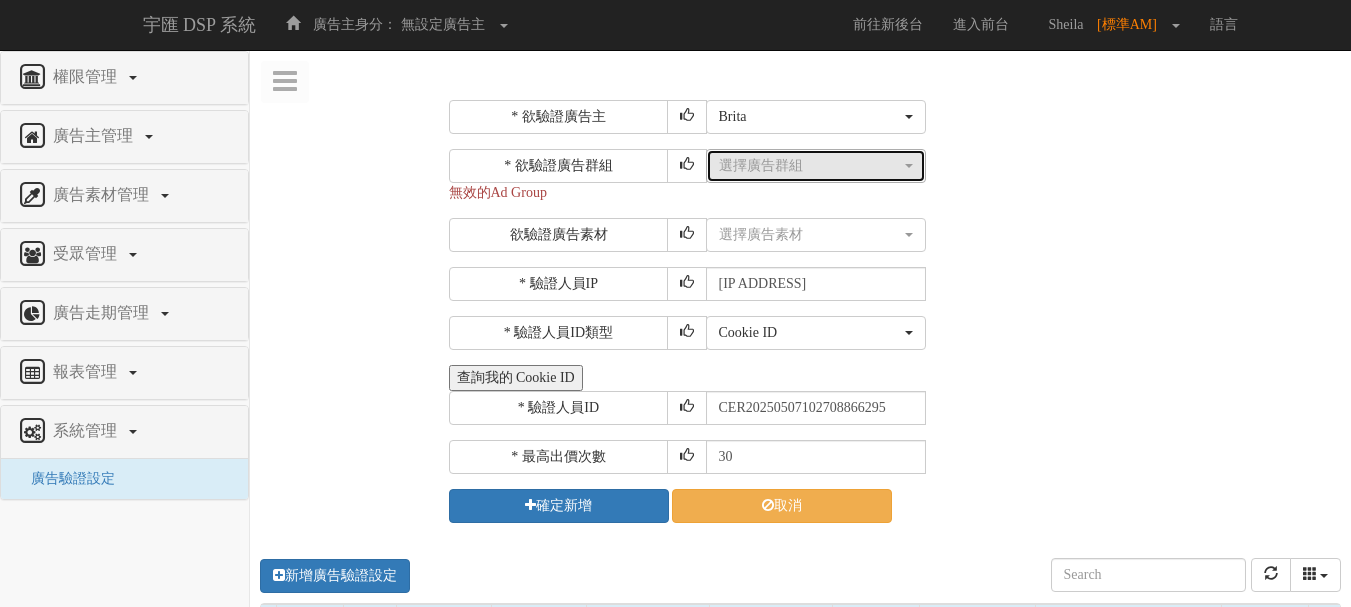 click on "選擇廣告群組" at bounding box center (810, 166) 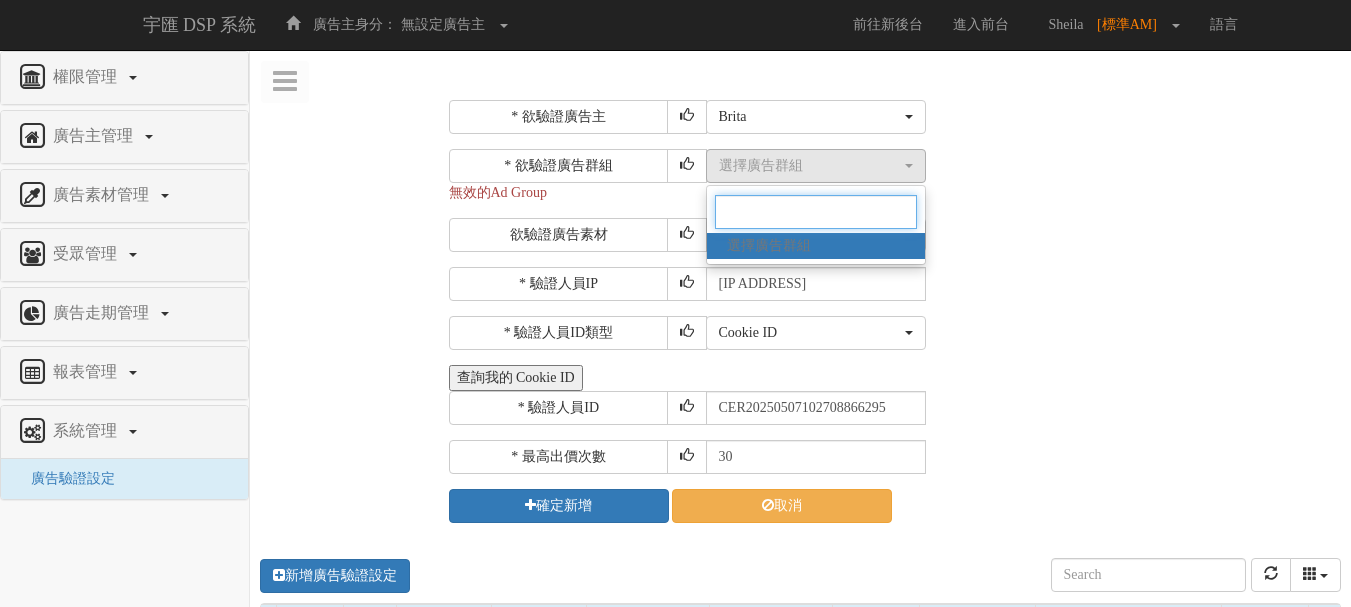 click at bounding box center [816, 212] 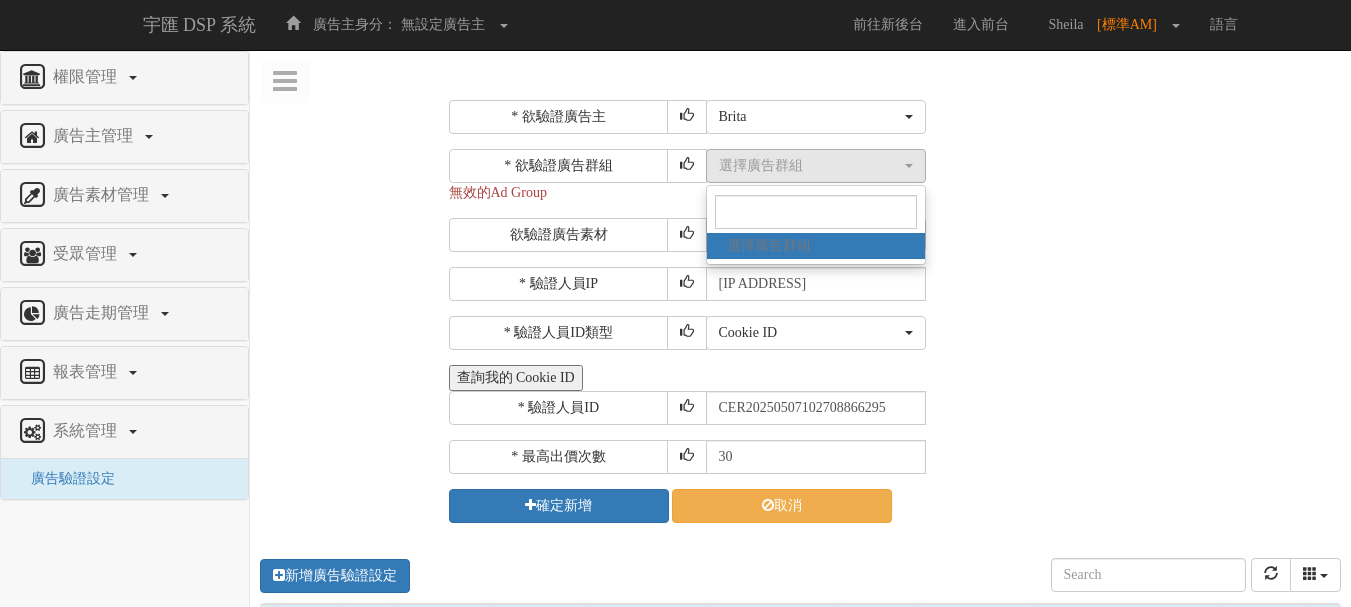 click on "選擇廣告素材 不指定素材 中原促銷版_250805_300_250 1559630 中原促銷版_250805_970_250 1559631 中原促銷版_250805_180_150 1559632 中原促銷版_250805_125_125 1559633 中原促銷版_250805_120_240 1559634 1559635 1559636" at bounding box center (893, 200) 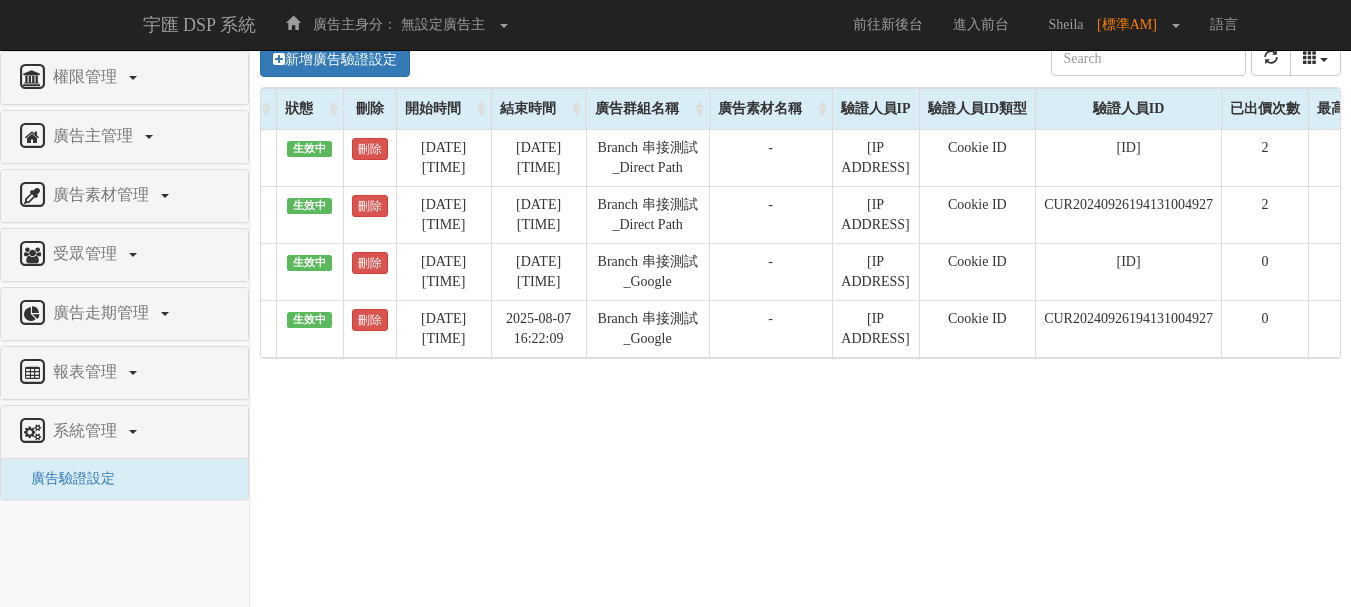 scroll, scrollTop: 551, scrollLeft: 0, axis: vertical 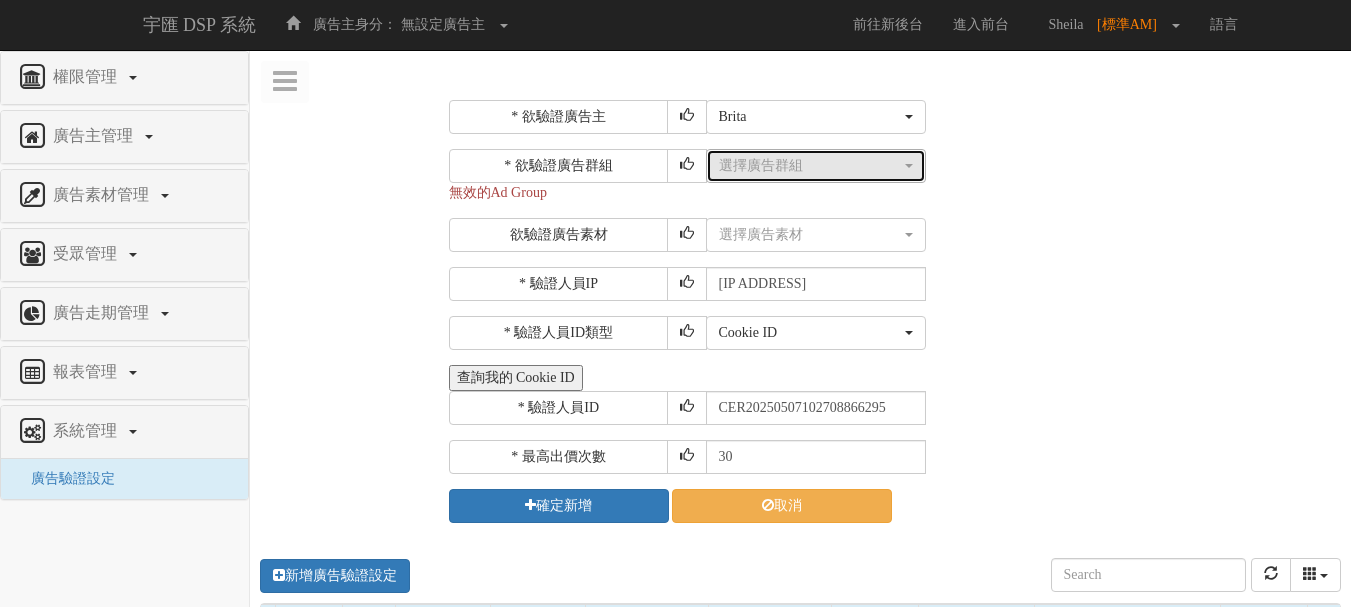 click on "選擇廣告群組" at bounding box center (810, 166) 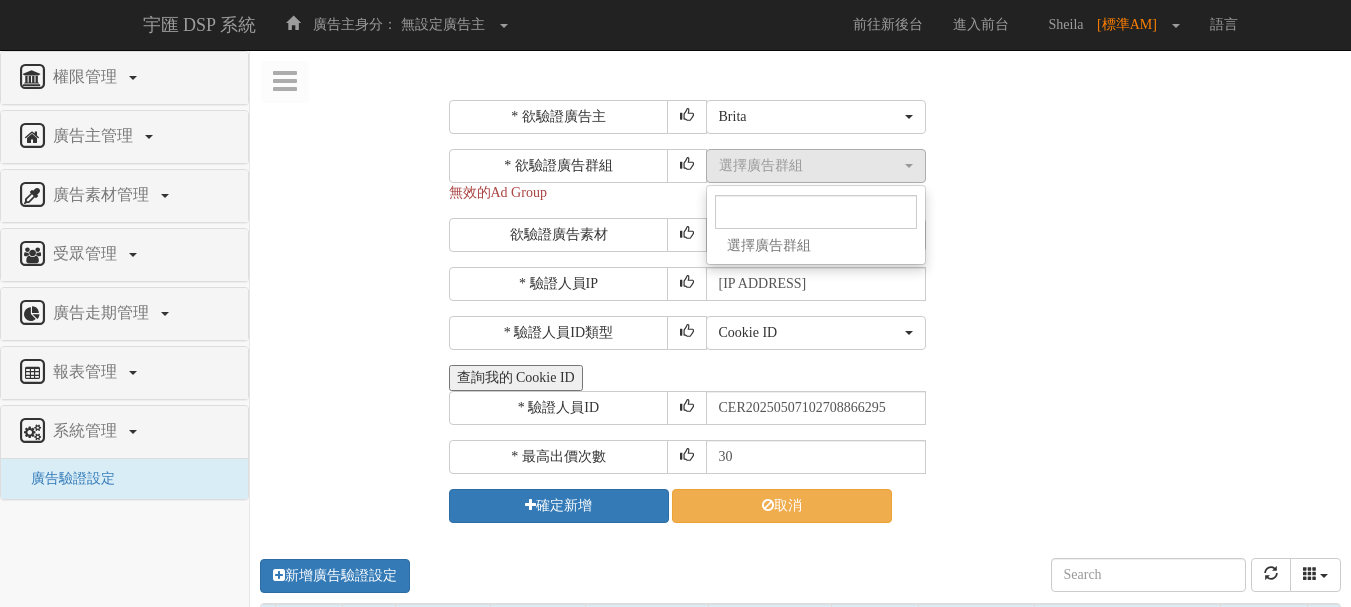 click on "選擇廣告群組" at bounding box center (769, 246) 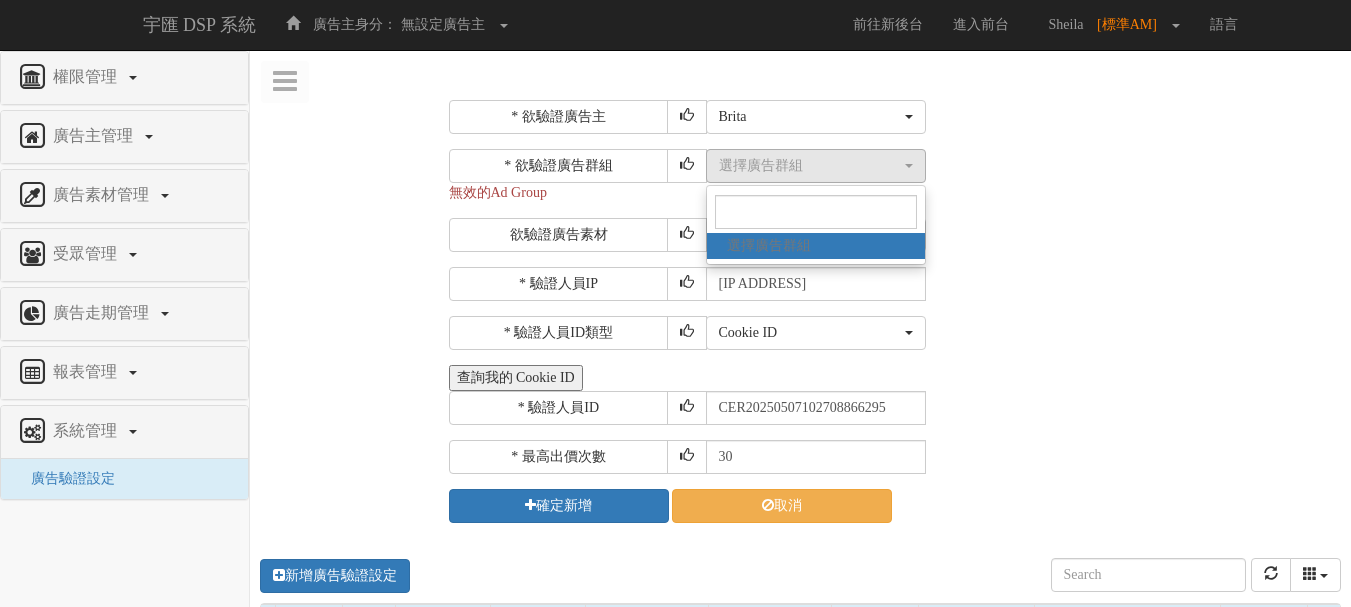click on "* 欲驗證廣告群組
選擇廣告群組 選擇廣告群組   選擇廣告群組
無效的Ad Group" at bounding box center [893, 176] 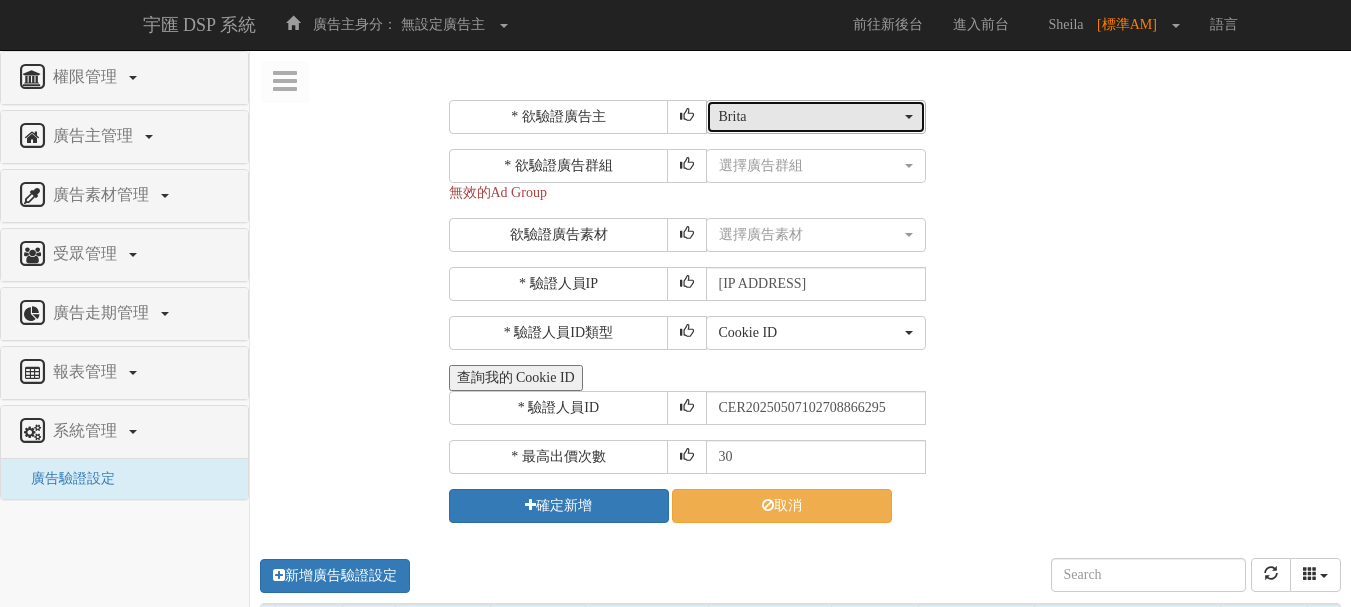 click on "Brita" at bounding box center (810, 117) 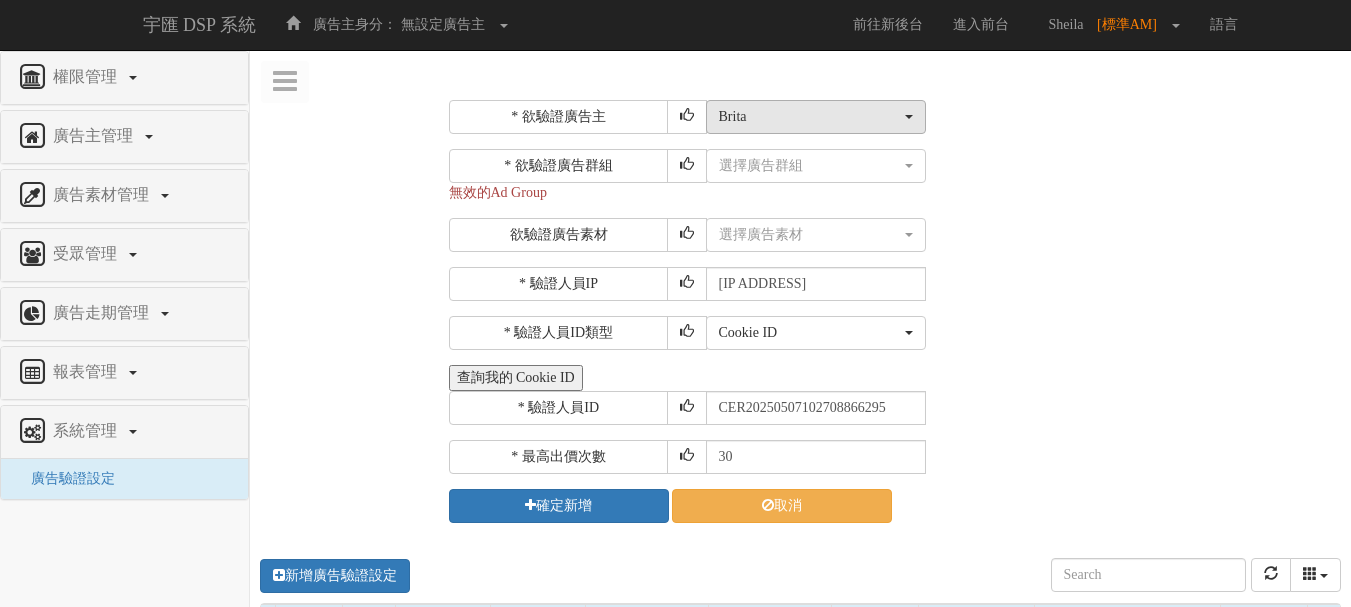 scroll, scrollTop: 16920, scrollLeft: 0, axis: vertical 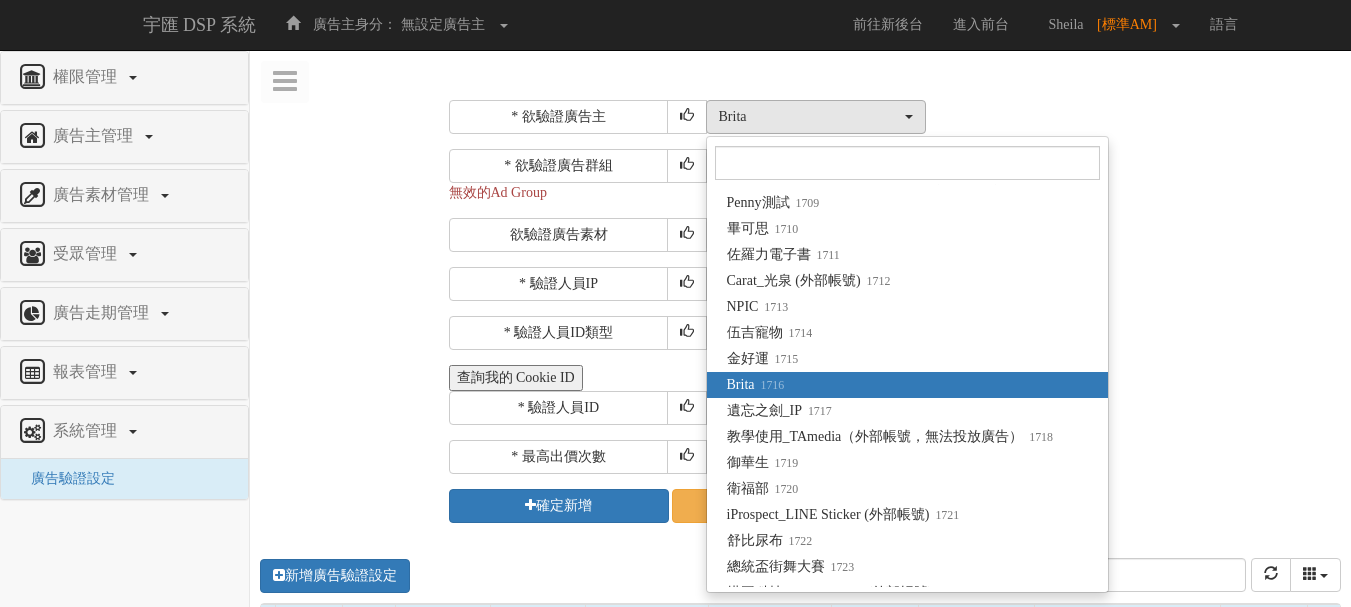 click on "選擇廣告群組 選擇廣告群組   選擇廣告群組" at bounding box center (1021, 166) 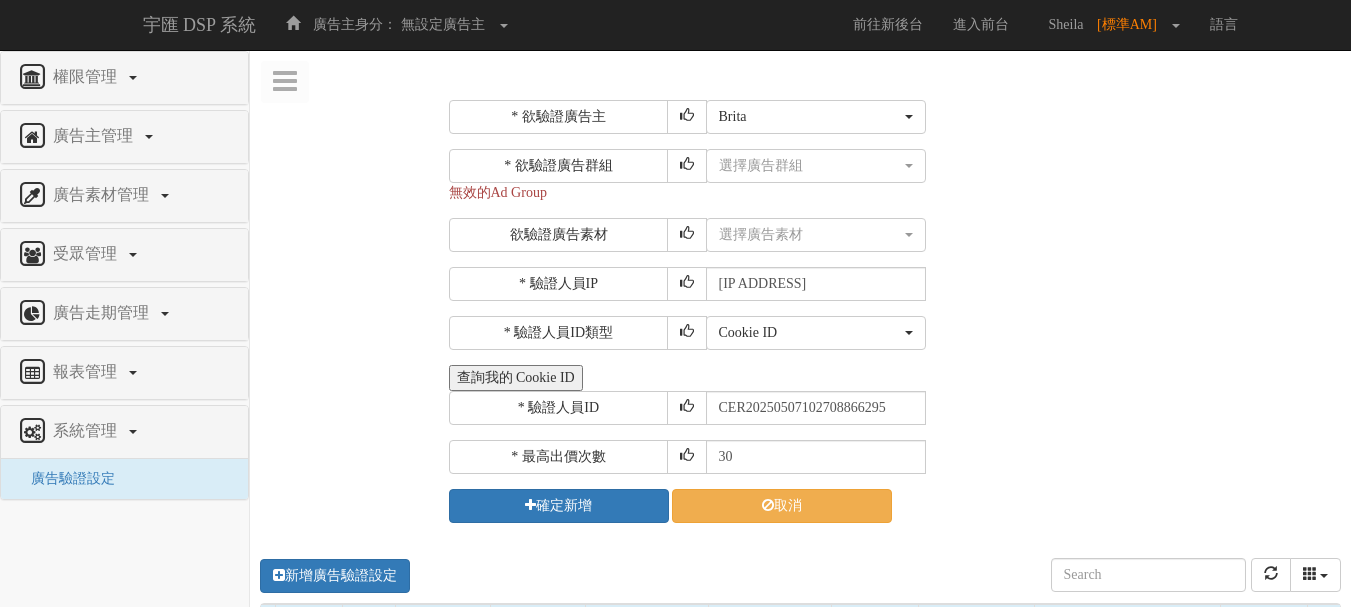 scroll, scrollTop: 0, scrollLeft: 0, axis: both 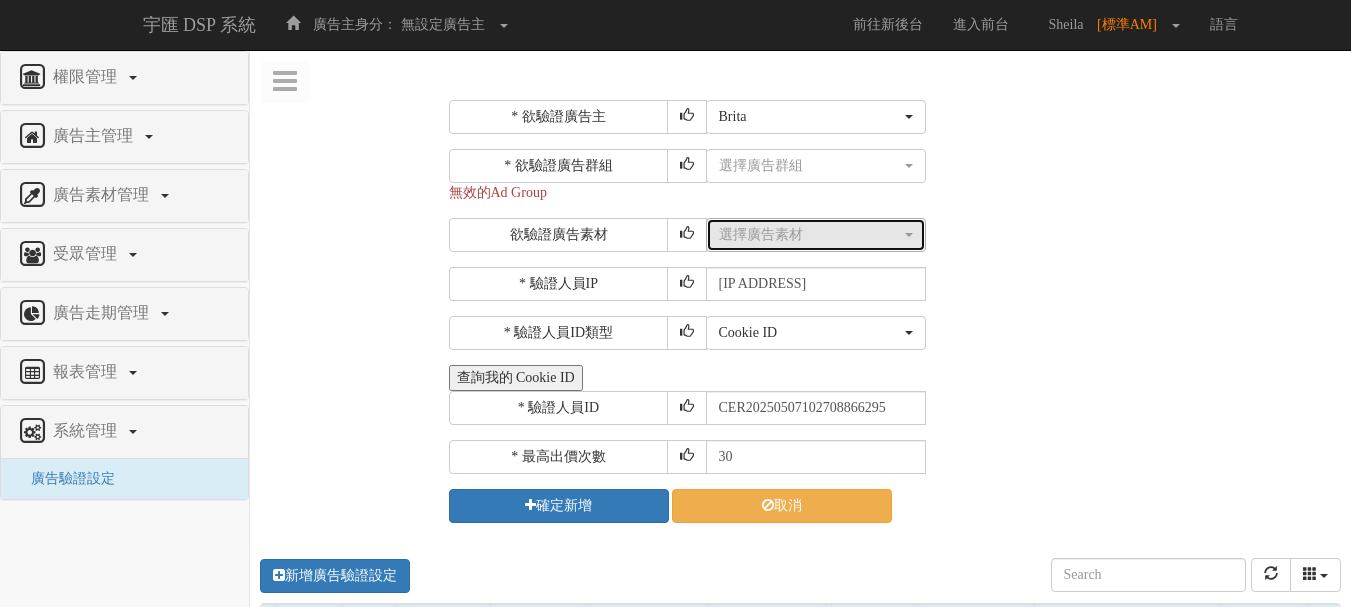 click on "選擇廣告素材" at bounding box center [810, 235] 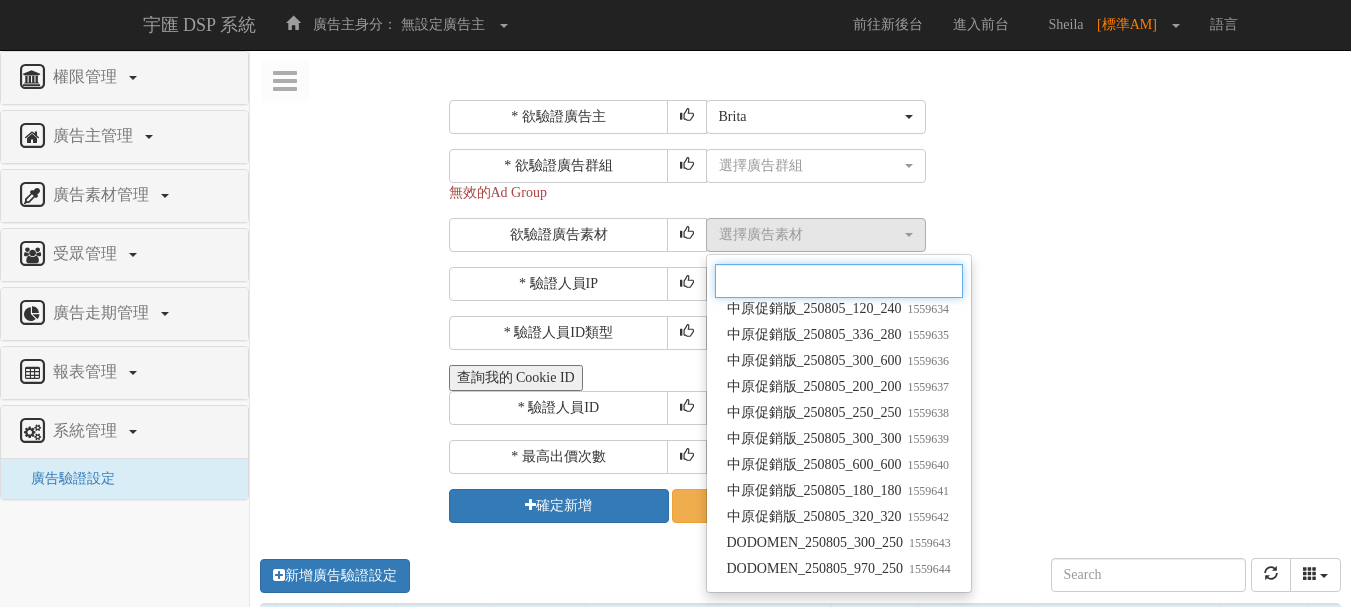 scroll, scrollTop: 462, scrollLeft: 0, axis: vertical 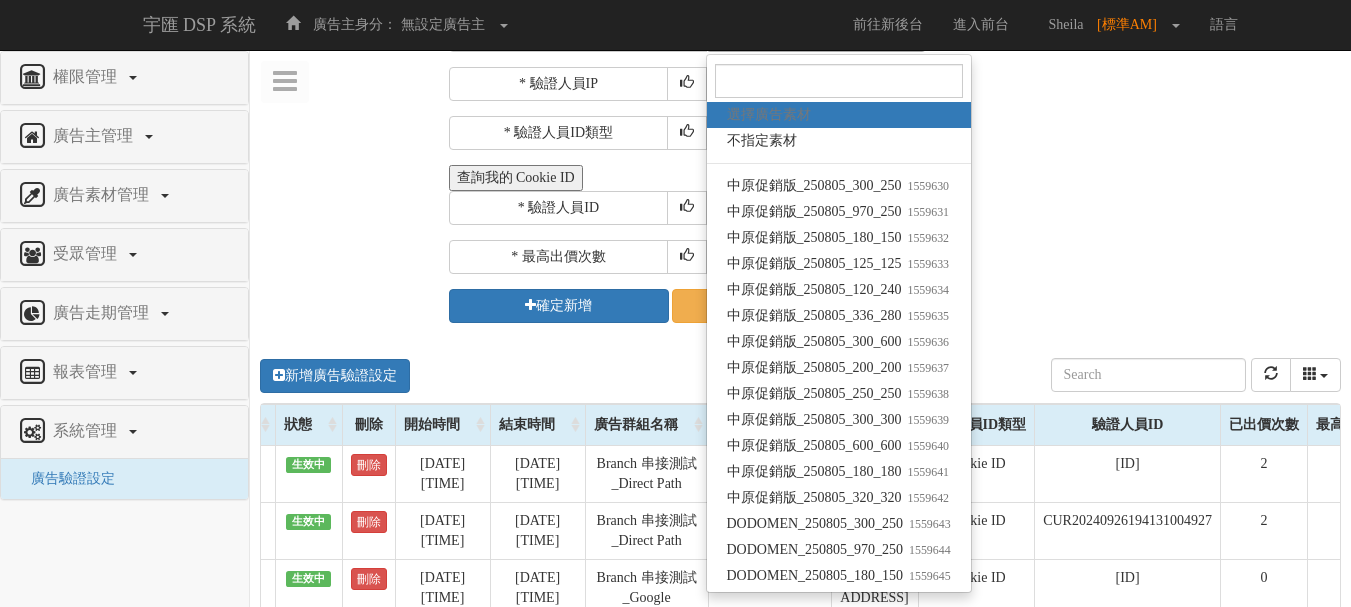 click on "* 最高出價次數
30" at bounding box center (893, 257) 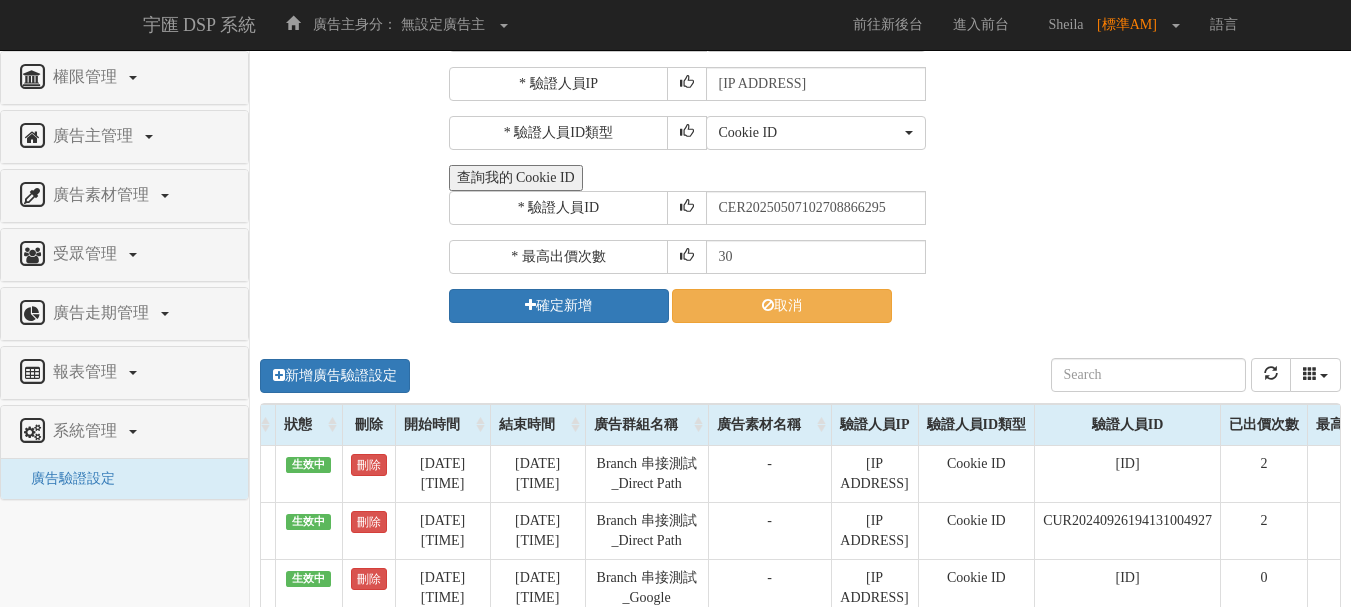 scroll, scrollTop: 0, scrollLeft: 0, axis: both 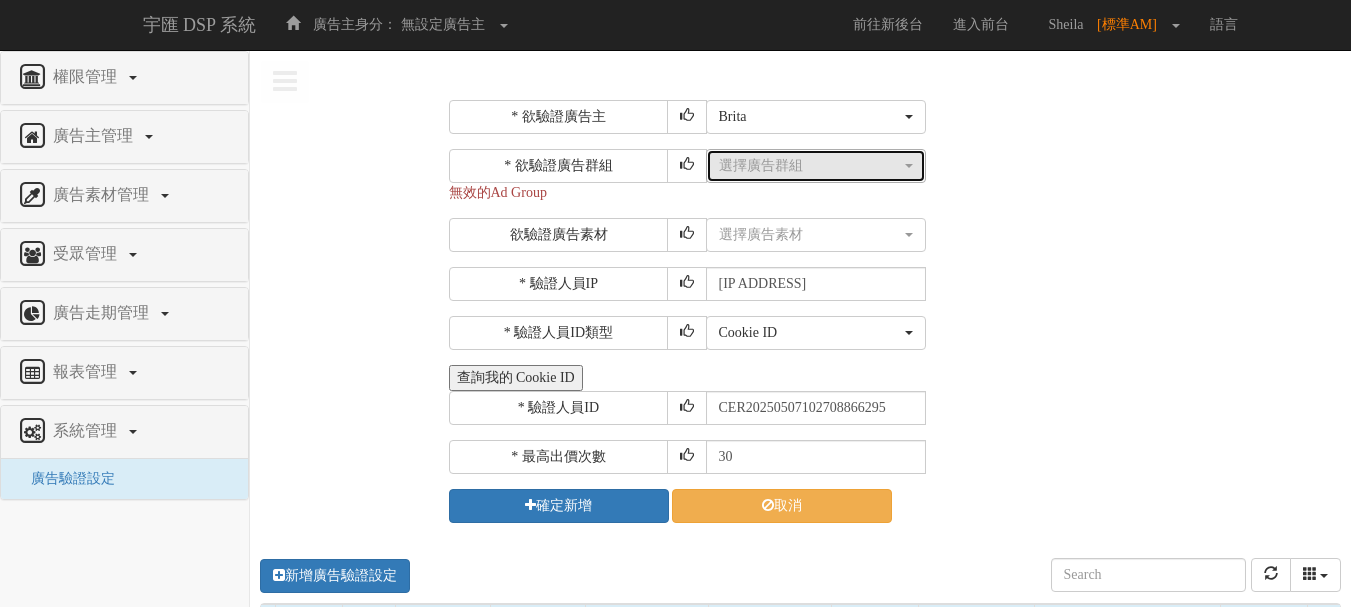 click on "選擇廣告群組" at bounding box center (816, 166) 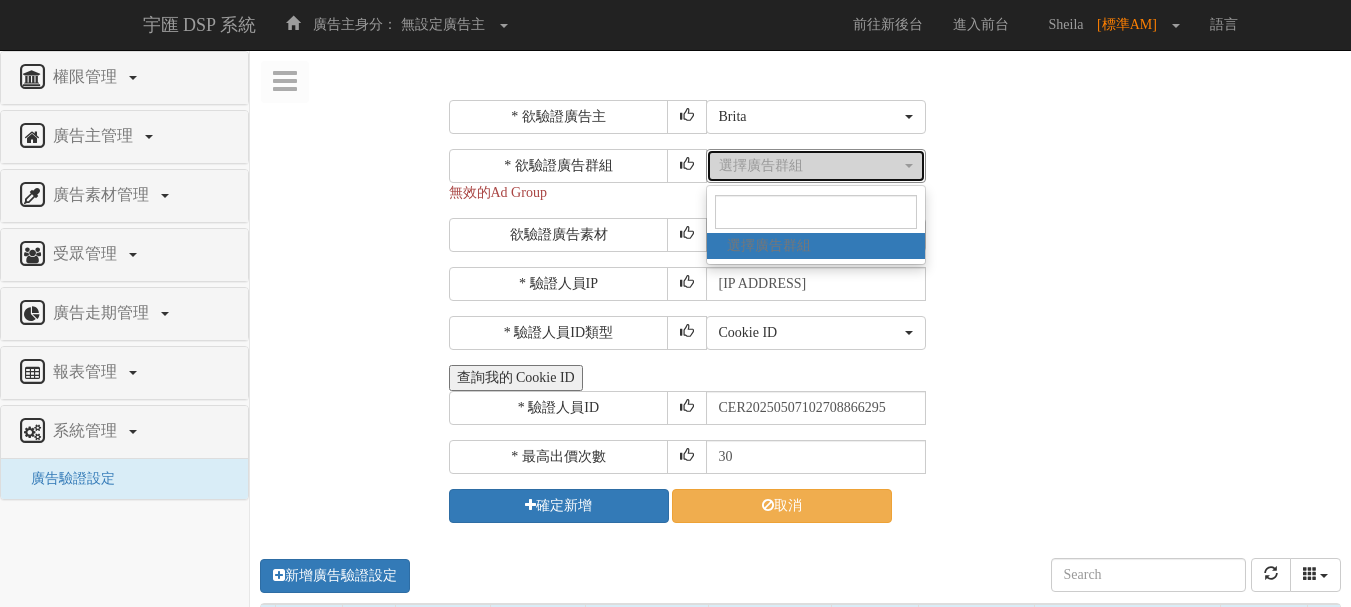 click on "選擇廣告群組" at bounding box center (810, 166) 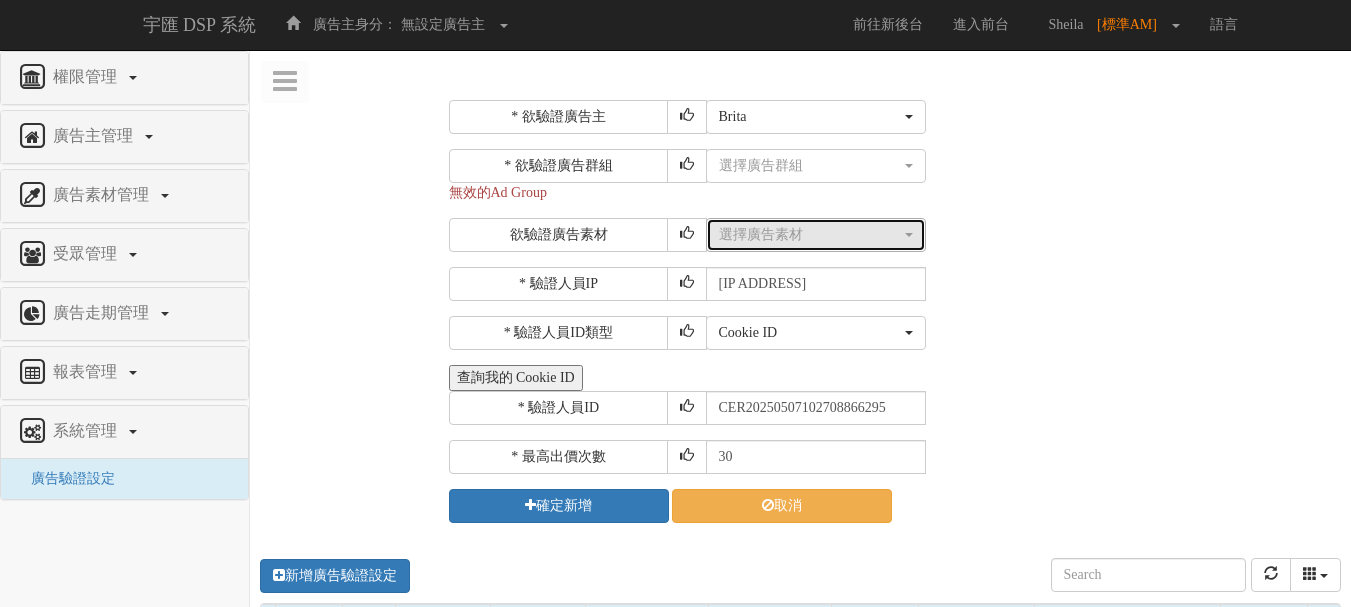 click on "選擇廣告素材" at bounding box center (810, 235) 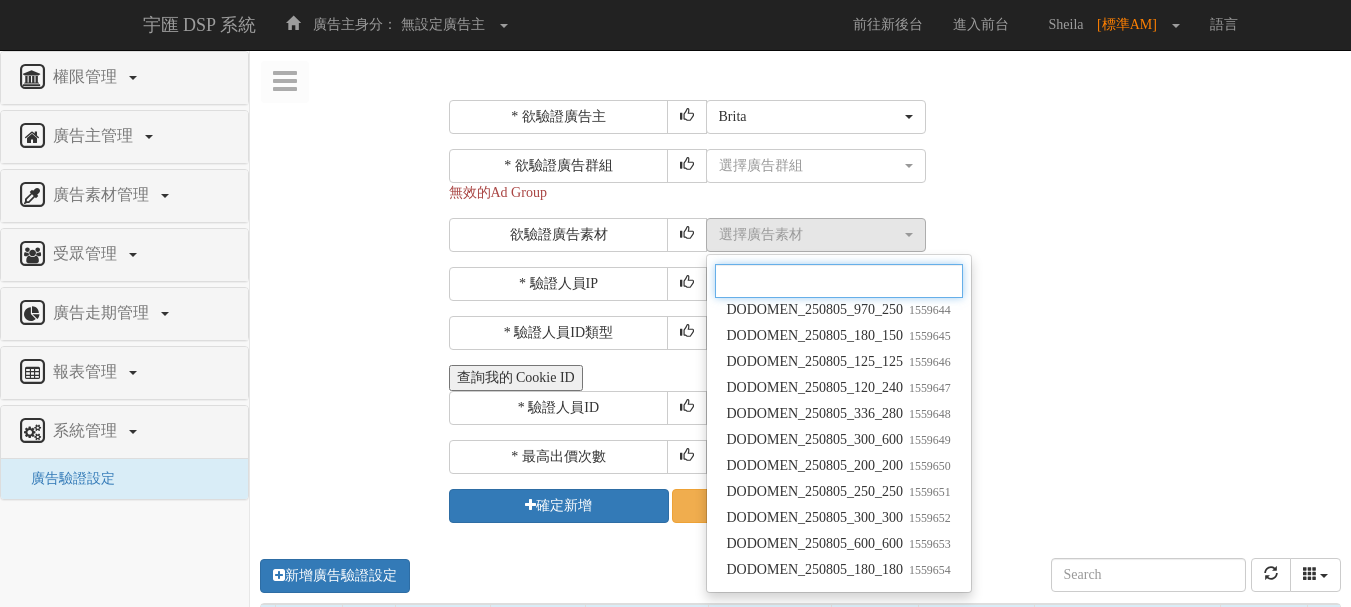 scroll, scrollTop: 462, scrollLeft: 0, axis: vertical 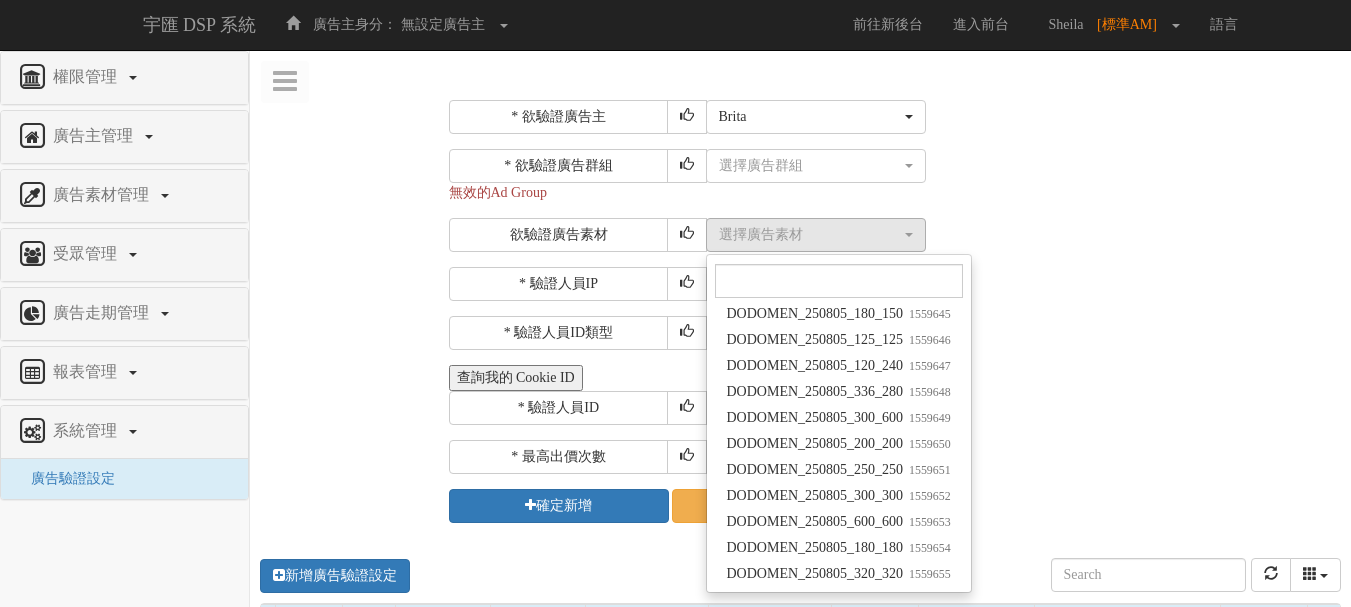 click on "* 驗證人員IP
[IP ADDRESS]" at bounding box center [893, 284] 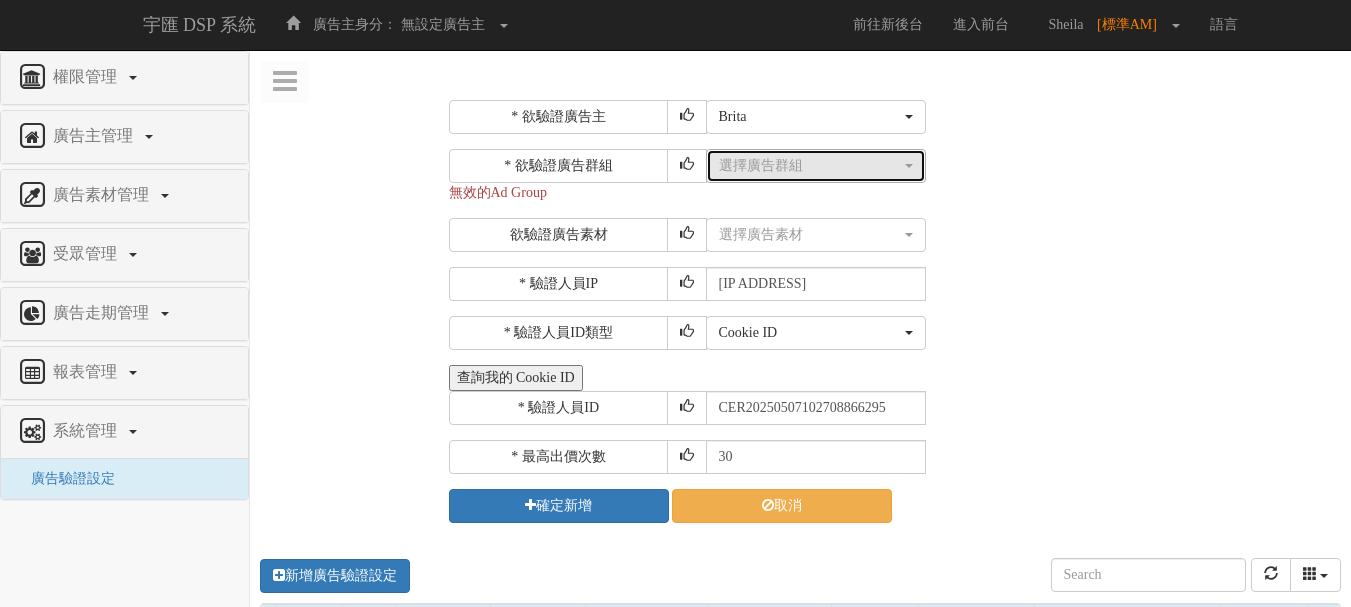 click on "選擇廣告群組" at bounding box center [810, 166] 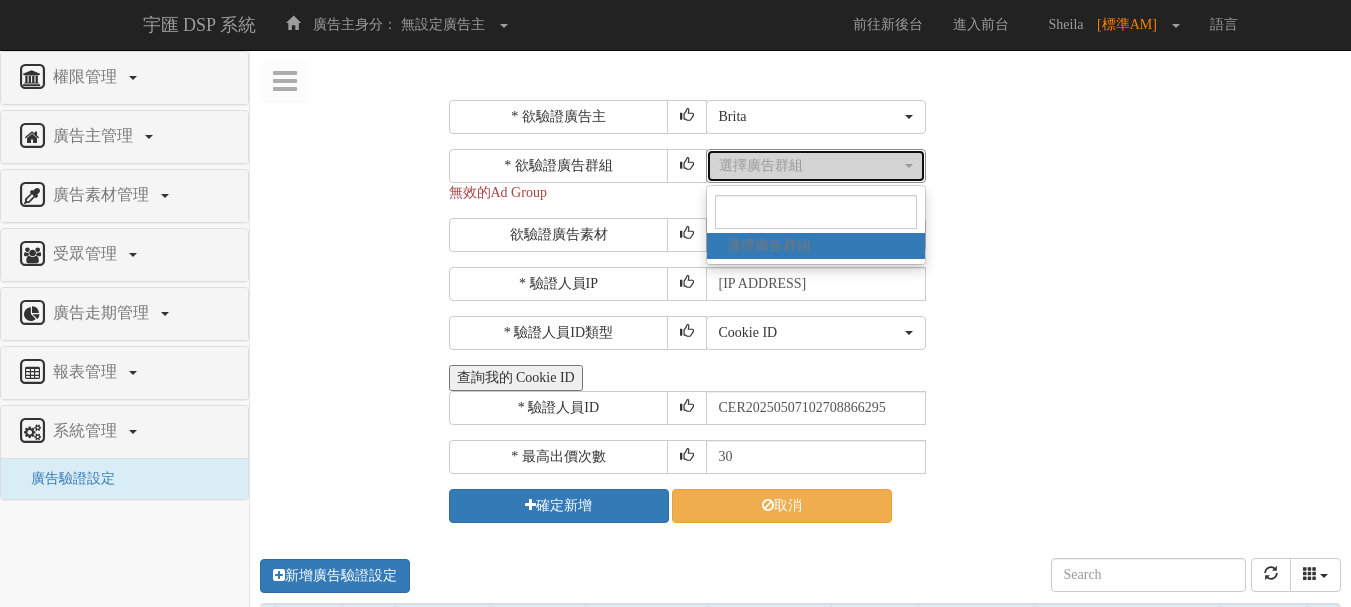 click on "選擇廣告群組" at bounding box center (810, 166) 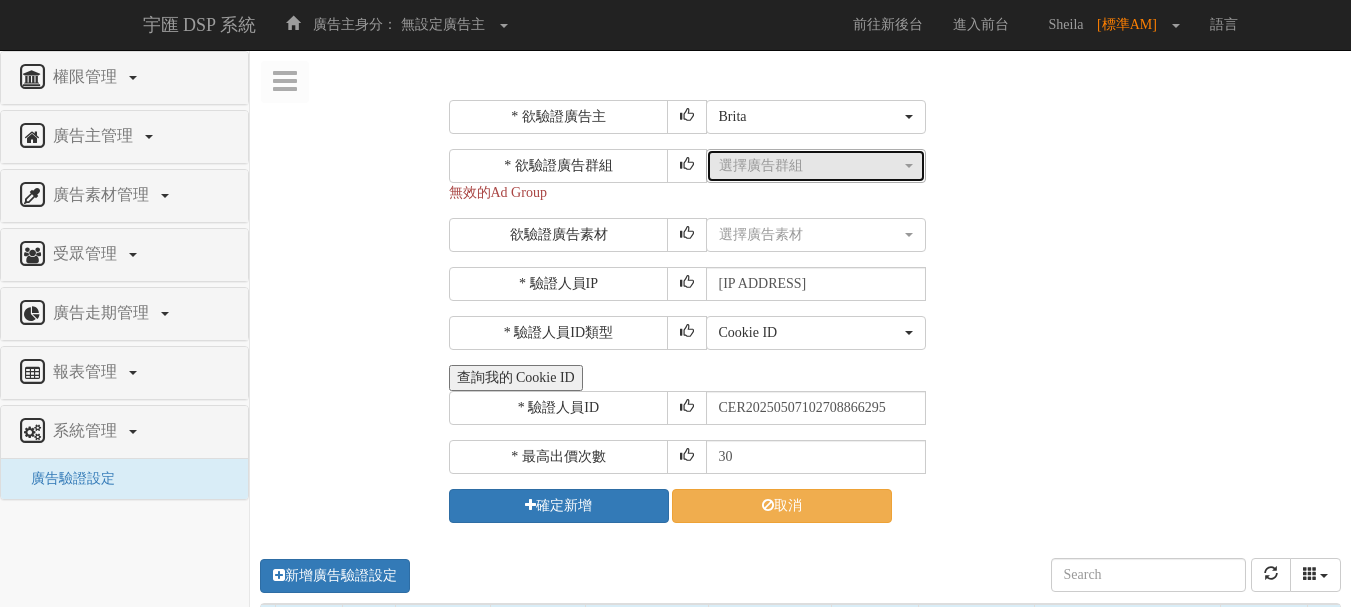 click on "選擇廣告群組" at bounding box center [810, 166] 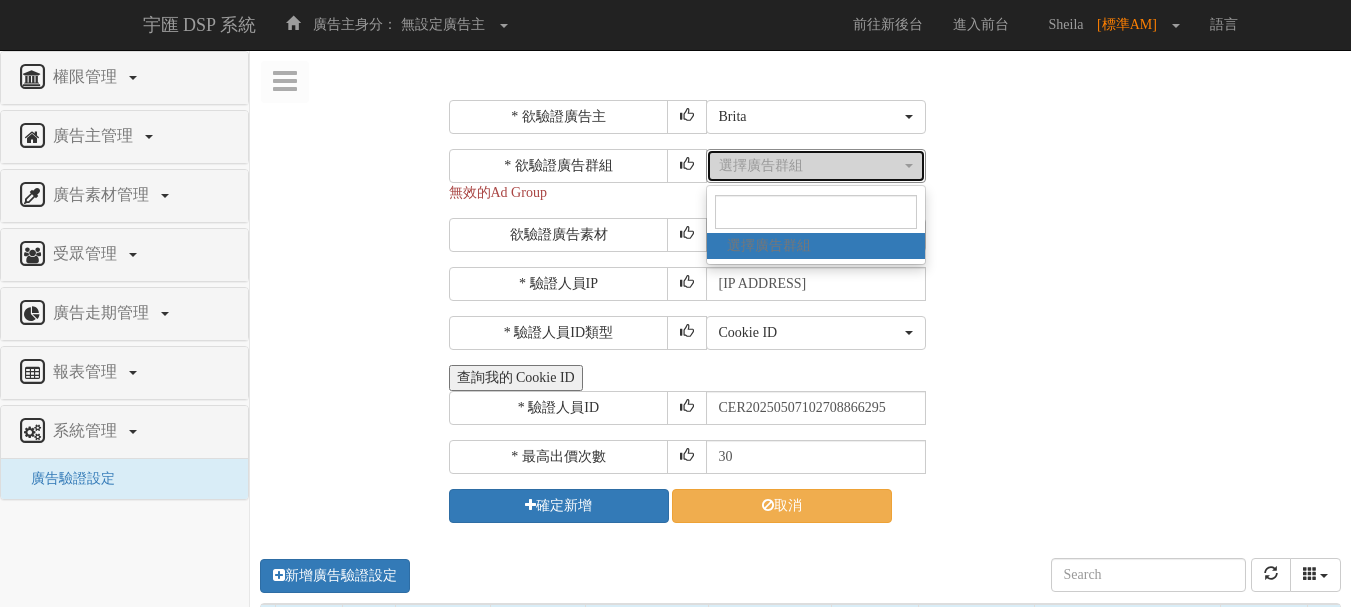 click on "選擇廣告群組" at bounding box center [810, 166] 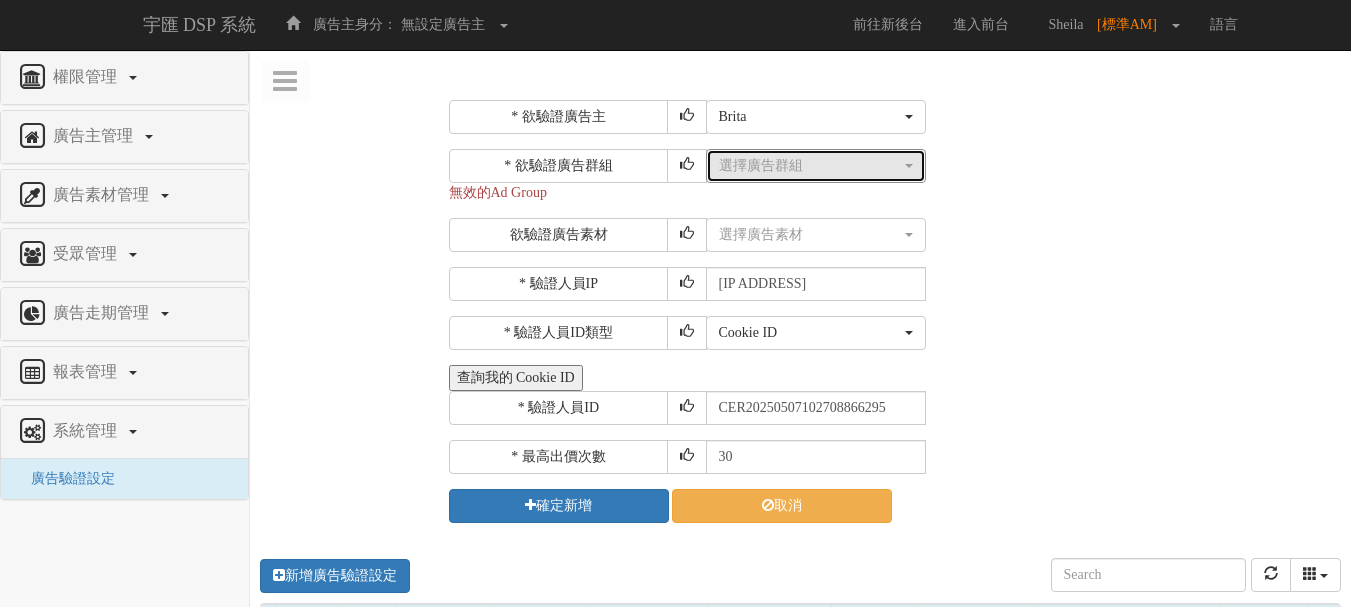 type 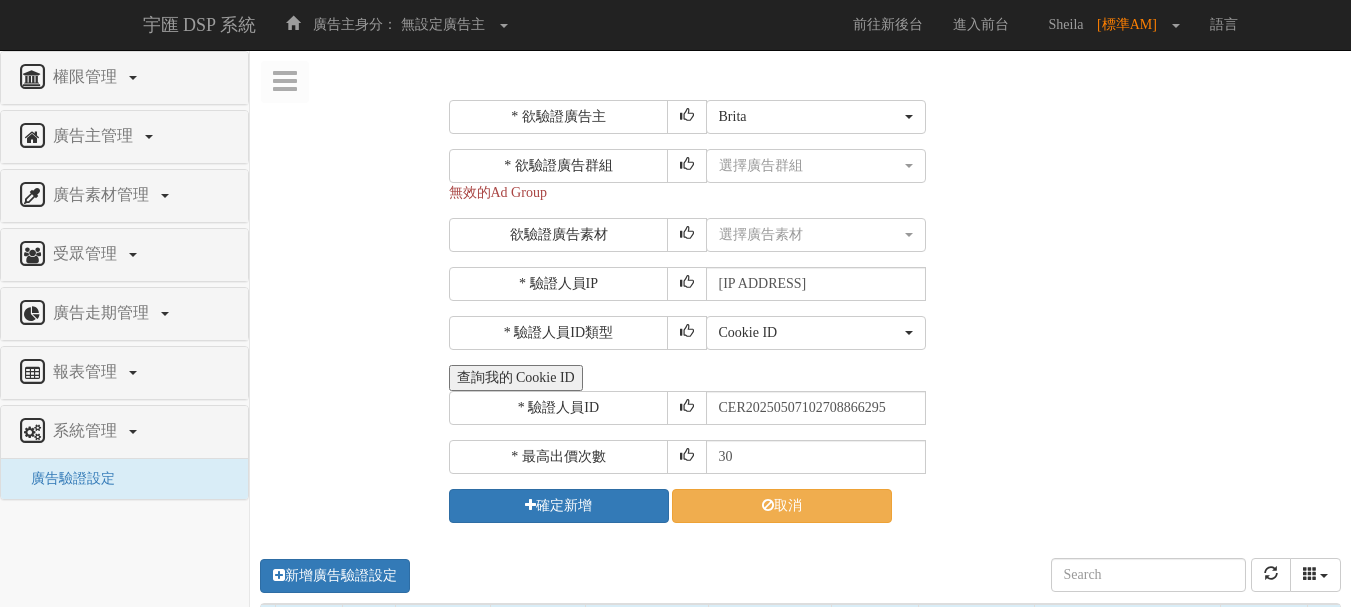 click on "選擇廣告素材 不指定素材 中原促銷版_250805_300_250 1559630 中原促銷版_250805_970_250 1559631 中原促銷版_250805_180_150 1559632 中原促銷版_250805_125_125 1559633 中原促銷版_250805_120_240 1559634 1559635 1559636" at bounding box center (1021, 235) 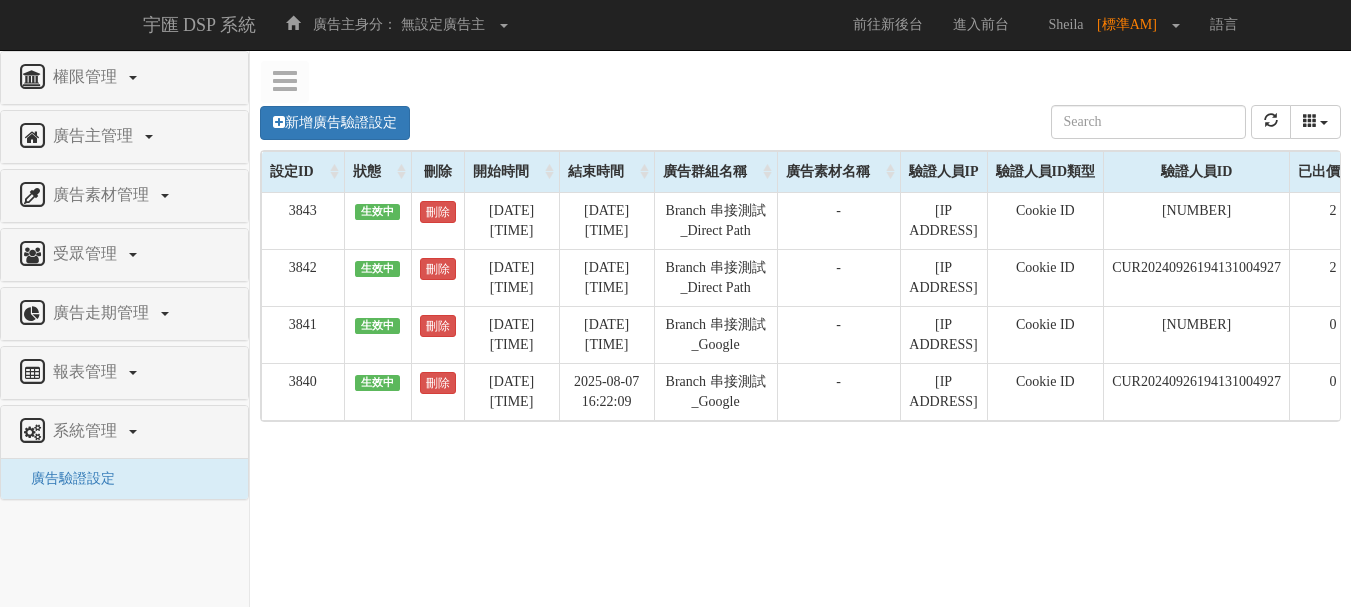 scroll, scrollTop: 0, scrollLeft: 0, axis: both 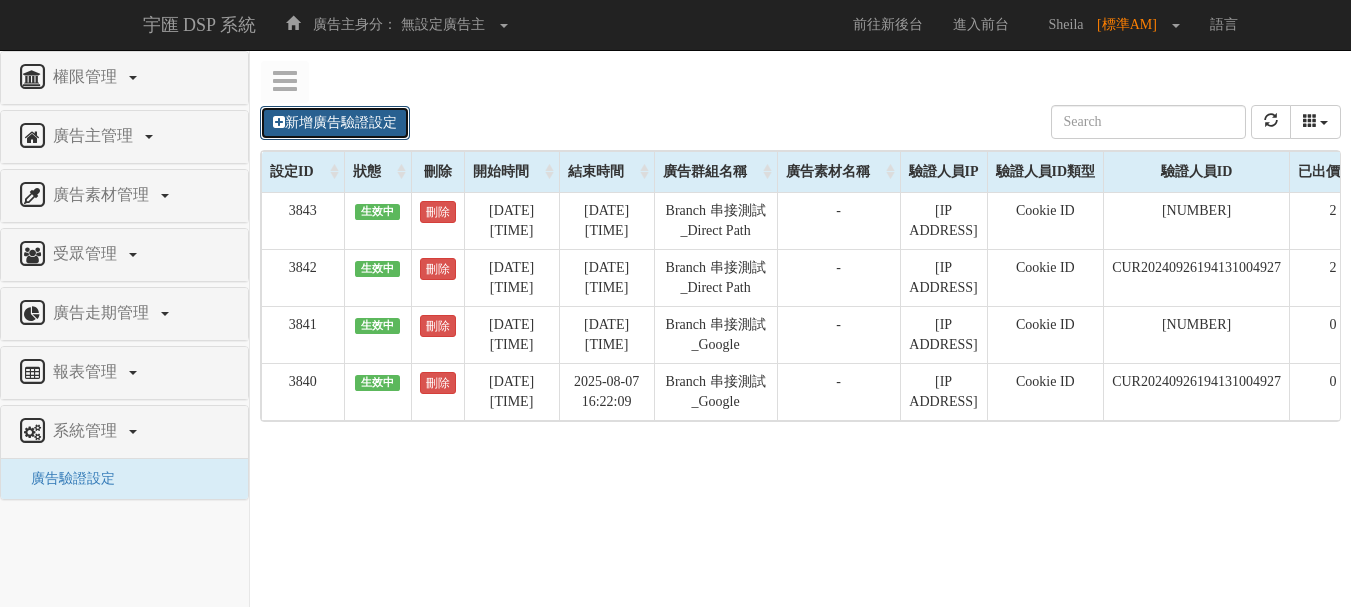 click on "新增廣告驗證設定" at bounding box center [335, 123] 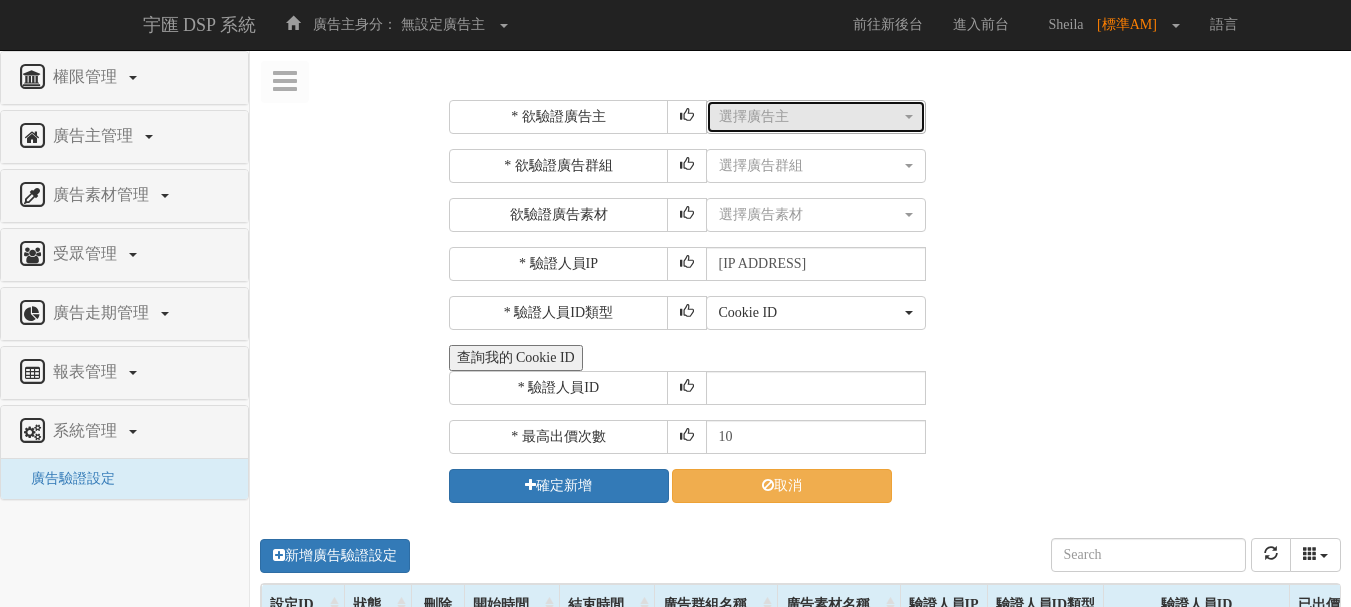 click on "選擇廣告主" at bounding box center [810, 117] 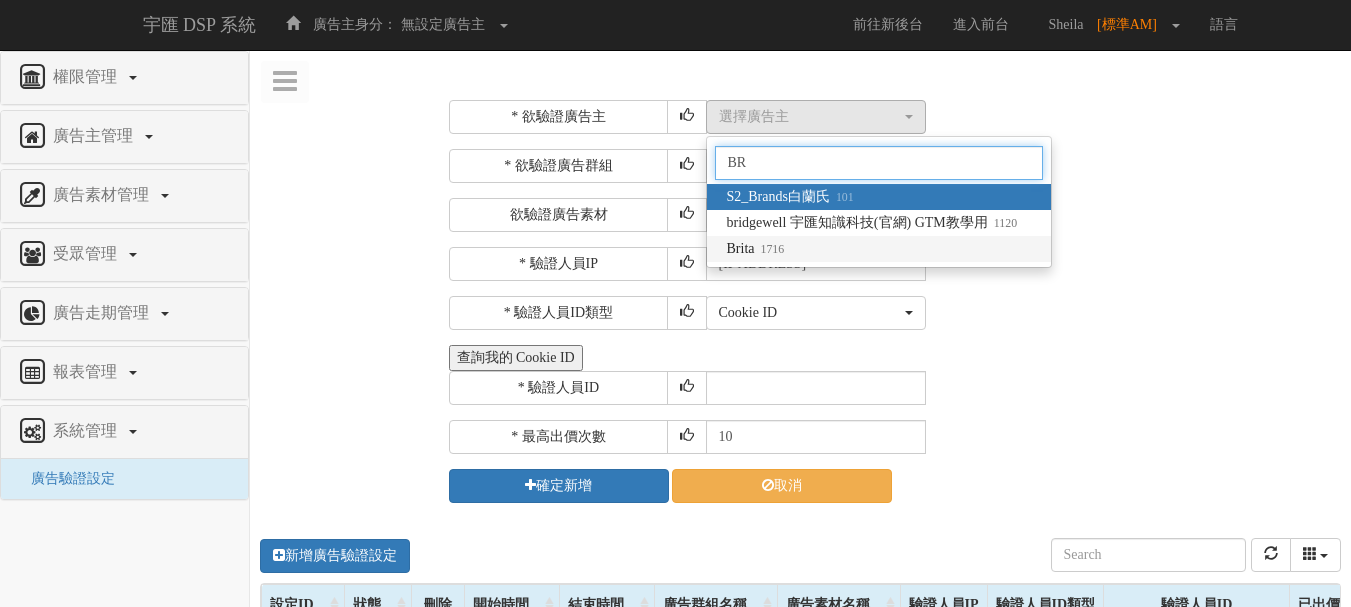 type on "BR" 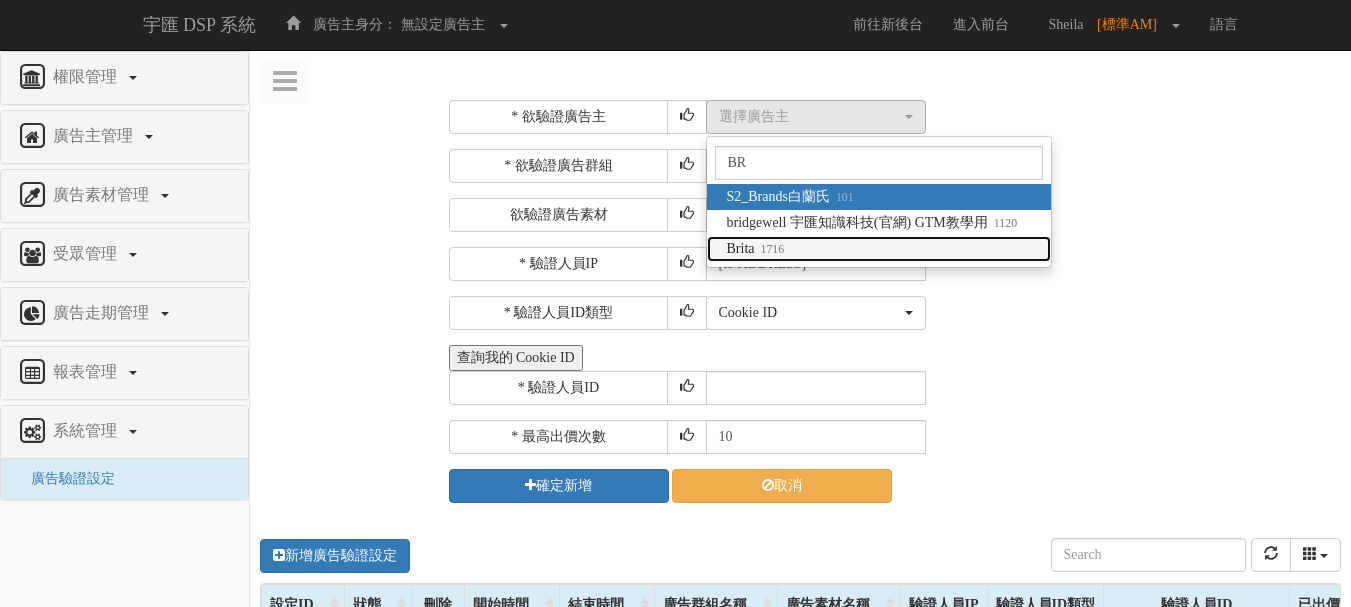 click on "1716" at bounding box center (770, 249) 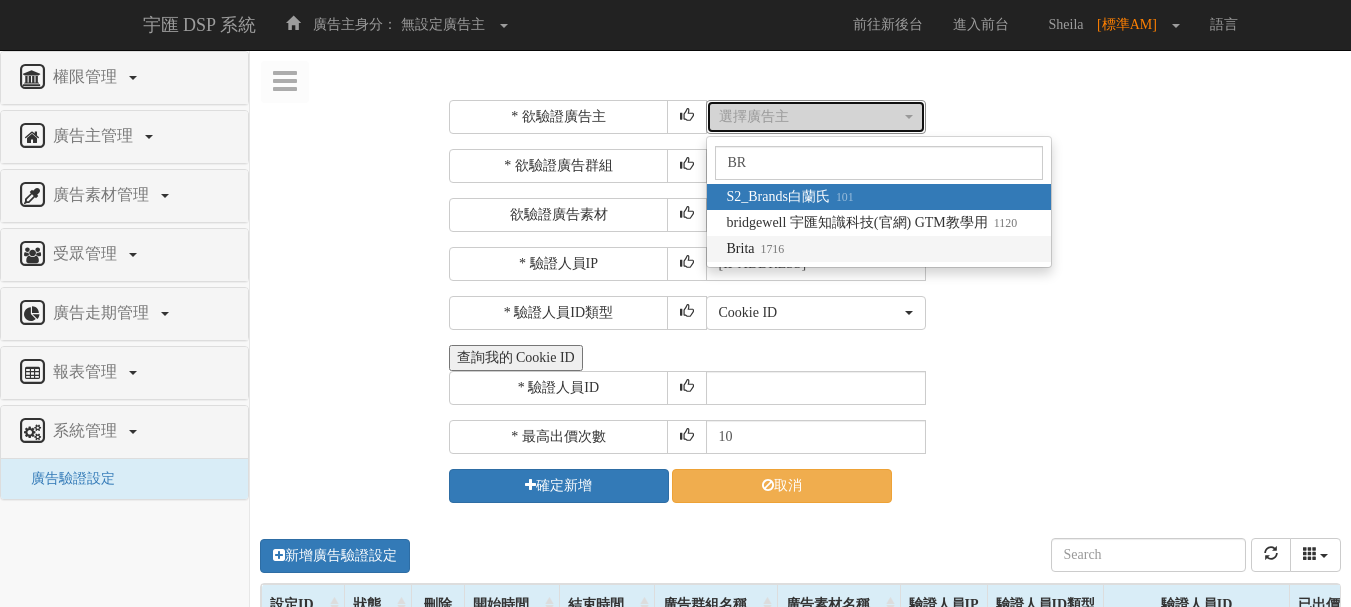 select on "1716" 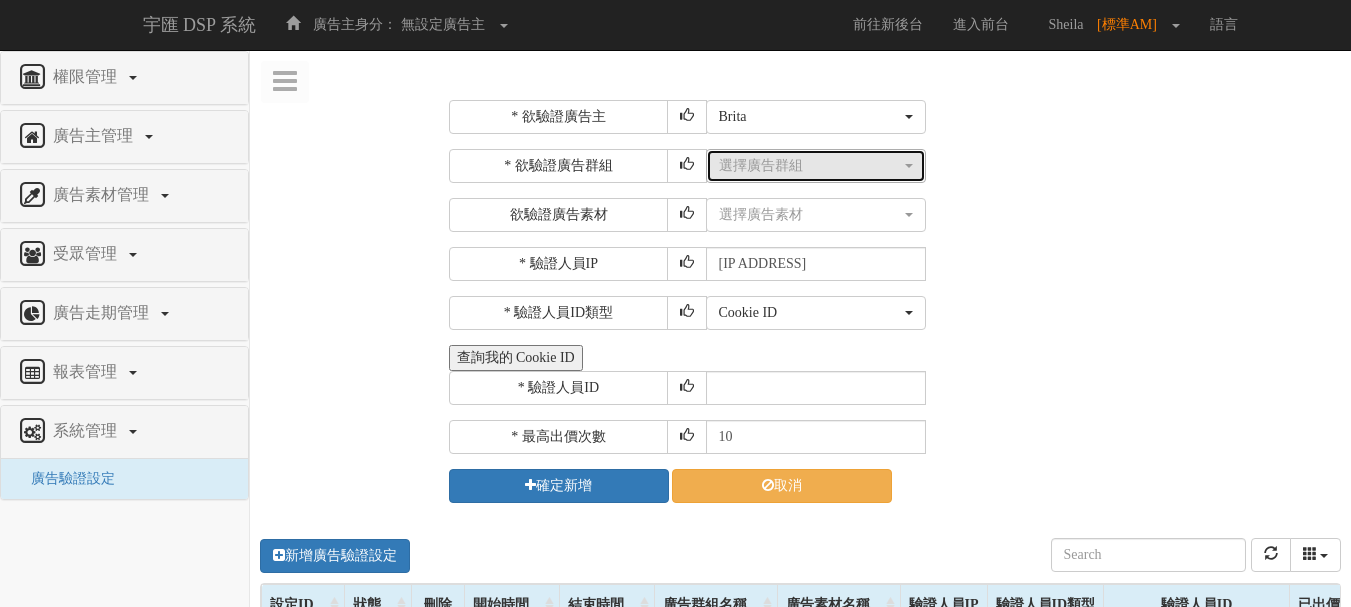 click on "選擇廣告群組" at bounding box center [810, 166] 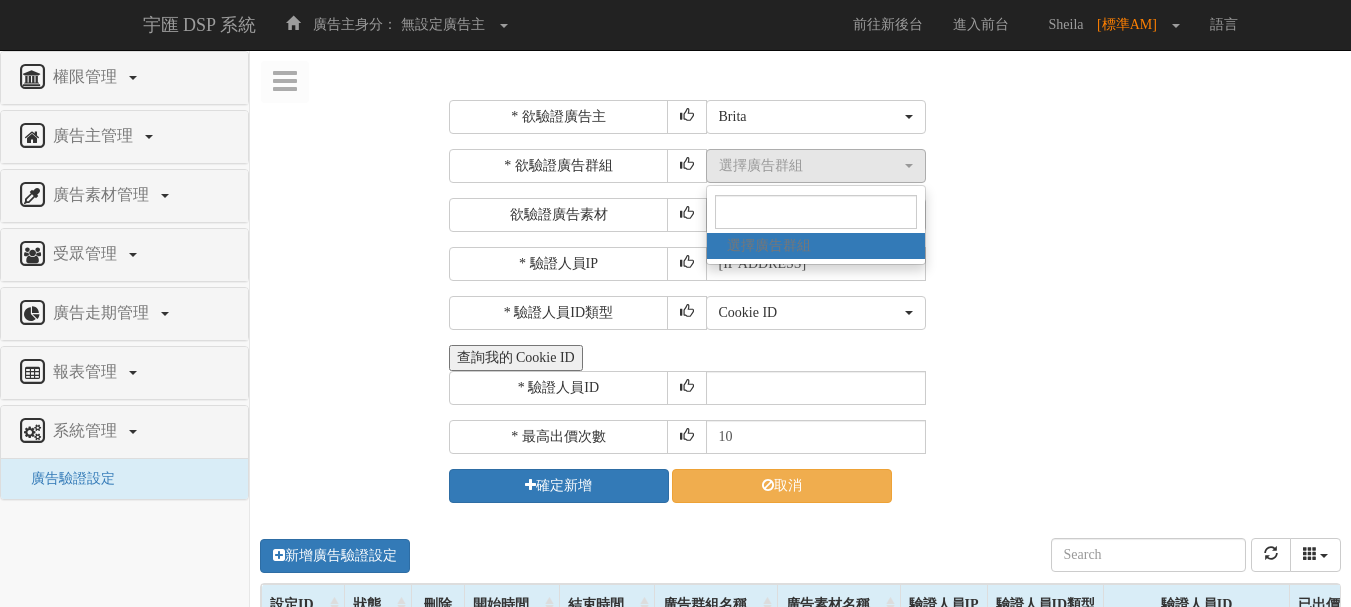 click on "選擇廣告素材 不指定素材 中原促銷版_250805_300_250 中原促銷版_250805_970_250 中原促銷版_250805_180_150 中原促銷版_250805_125_125 中原促銷版_250805_120_240 中原促銷版_250805_336_280 中原促銷版_250805_300_600 中原促銷版_250805_200_200 中原促銷版_250805_250_250 中原促銷版_250805_300_300 中原促銷版_250805_600_600 中原促銷版_250805_180_180 中原促銷版_250805_320_320 DODOMEN_250805_300_250 DODOMEN_250805_970_250 DODOMEN_250805_180_150 DODOMEN_250805_125_125 DODOMEN_250805_120_240 DODOMEN_250805_336_280 DODOMEN_250805_300_600 DODOMEN_250805_200_200 DODOMEN_250805_250_250 DODOMEN_250805_300_300 DODOMEN_250805_600_600 DODOMEN_250805_180_180 DODOMEN_250805_320_320 選擇廣告素材" at bounding box center (1021, 215) 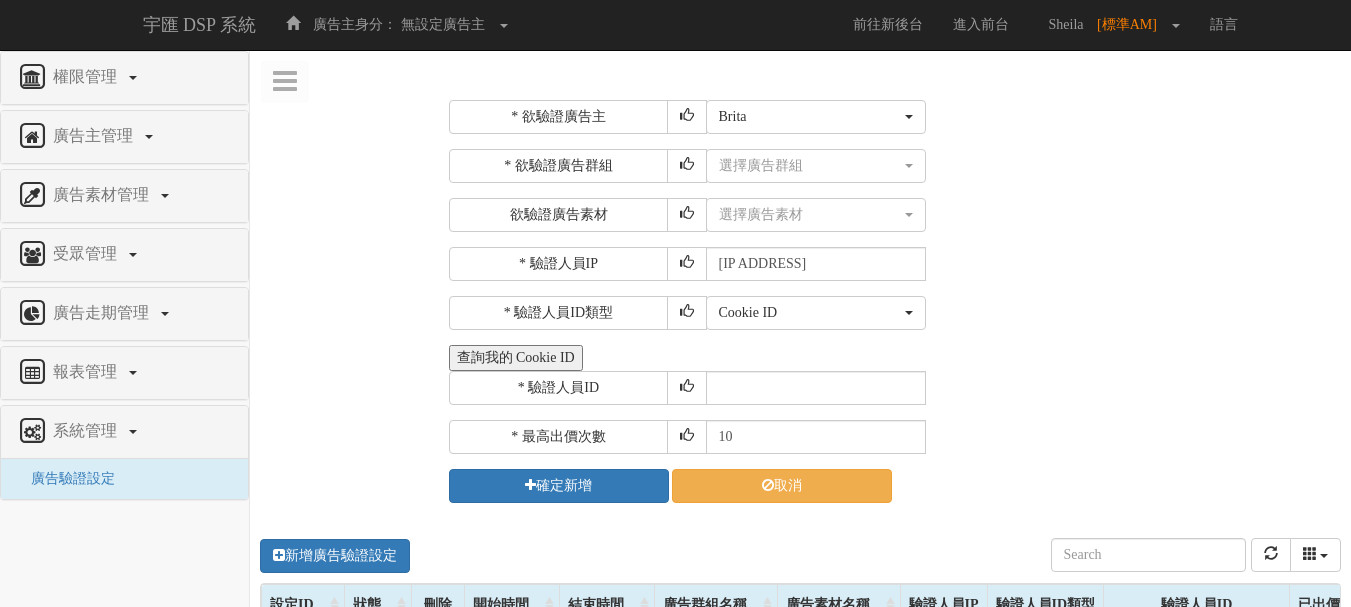 click on "* 欲驗證廣告主
選擇廣告主 特力+ 科技紫薇網 Momo 東森EHS Uniqlo EFShop 樂天 屈臣氏Watsons sinyi 信義房屋 S2_Brands白蘭氏 IKEA LOVFEE 台灣房屋 86小舖 Oneboy 富邦人壽 DEPIC(DP) Check2check巧朵恰克 酷比精準廣告(測試用) S2 S1_grapeking葡萄王購健康 S2_cthouse中信房屋 hiyes 海悅 mm2.icantw 艾肯女神聯盟 UV100 MAJOR MADE S1_Princesscruises 公主遊輪 car-plus 格上租車 MINI BMW GYM 購有錢 新光三越百貨線上購物 Glenmorangie 格蘭傑 LRP 理膚寶水 HSBC 匯豐銀行 S1_CaiChang采昌國際多媒體 nomurafunds 野村投信 allianzgi 安聯投信 pcschool 巨匠電腦 惠氏(S26) Annahome發想居家文創 家樂福 eco安珂 Abbott亞培 雀巢_母嬰系列 fareastone遠傳 蝦皮商城 SUBARU汽車 Cathaybk 國泰世華銀行 群益Capitalfutures ABC Mart taiwanmobile 台灣大哥大 TAAZE YYsports" at bounding box center (800, 601) 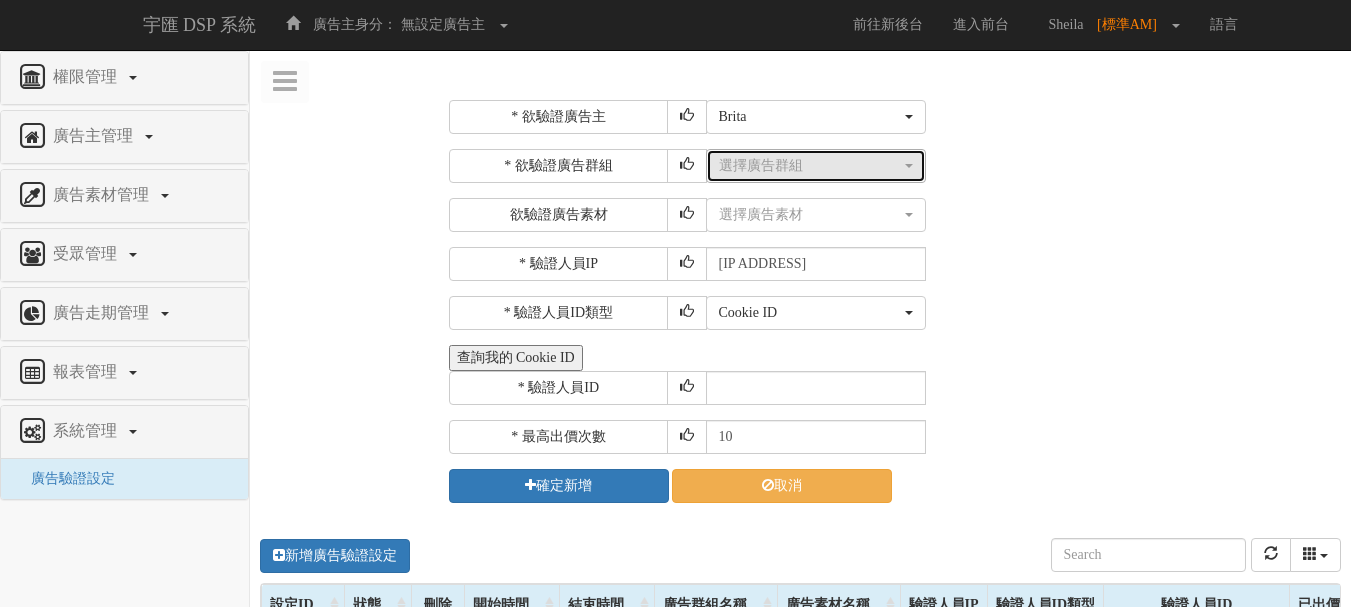 click on "選擇廣告群組" at bounding box center (810, 166) 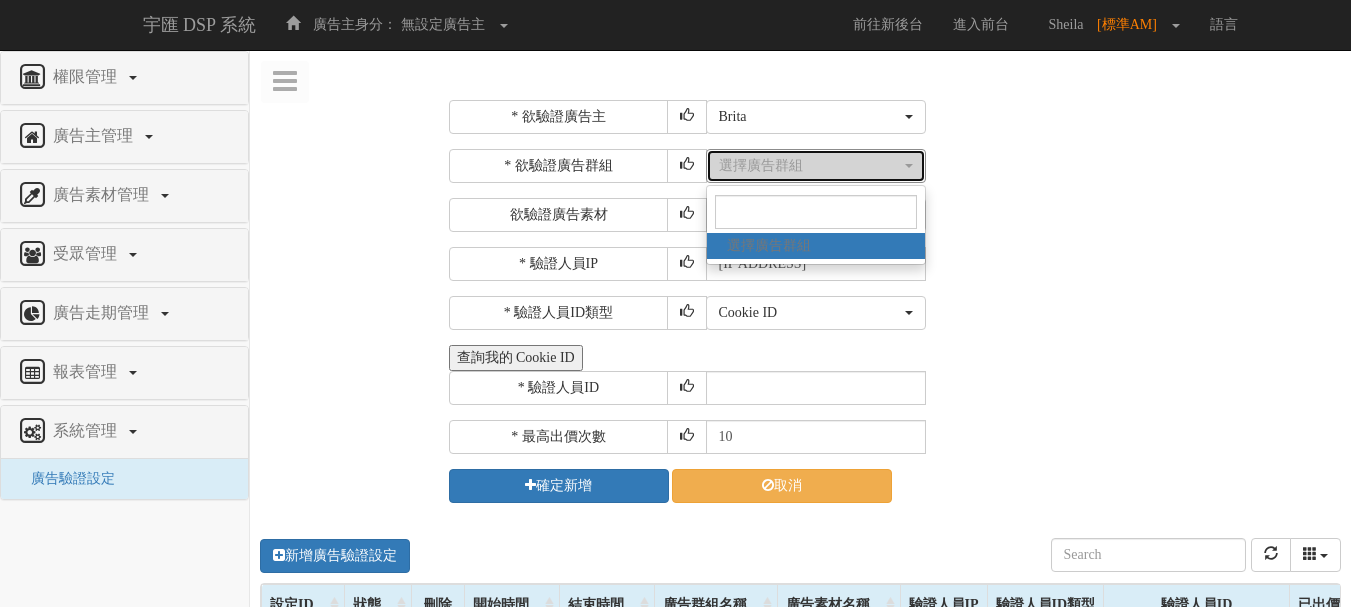 click on "選擇廣告群組" at bounding box center (810, 166) 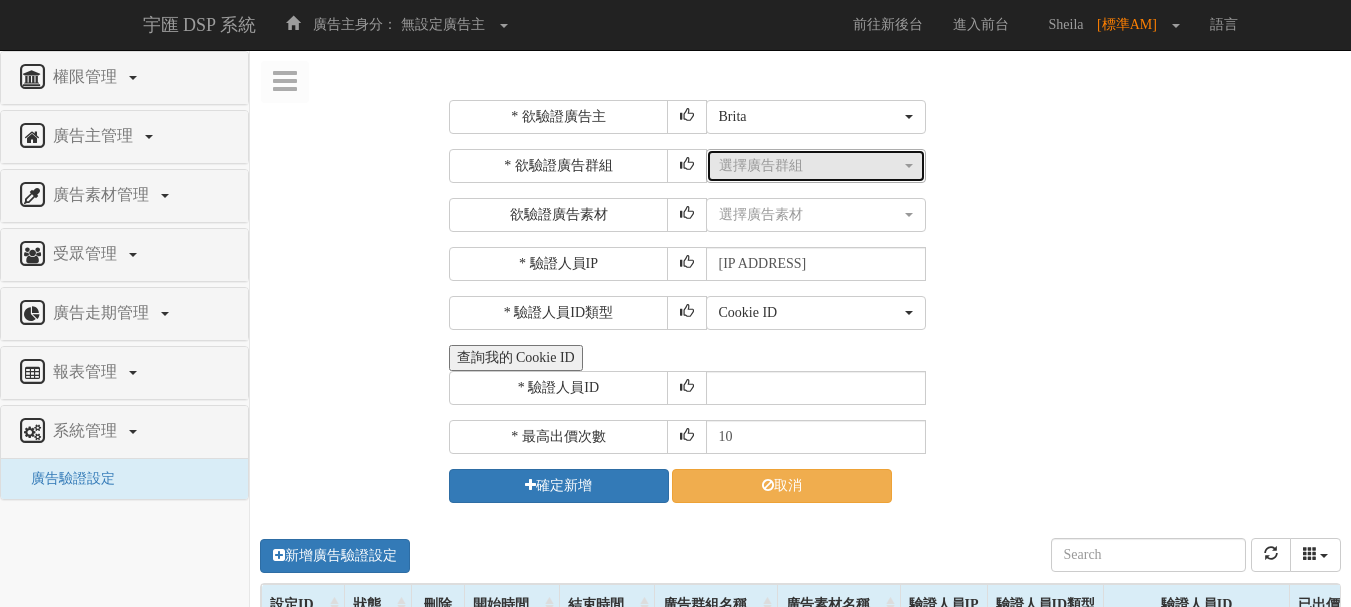 type 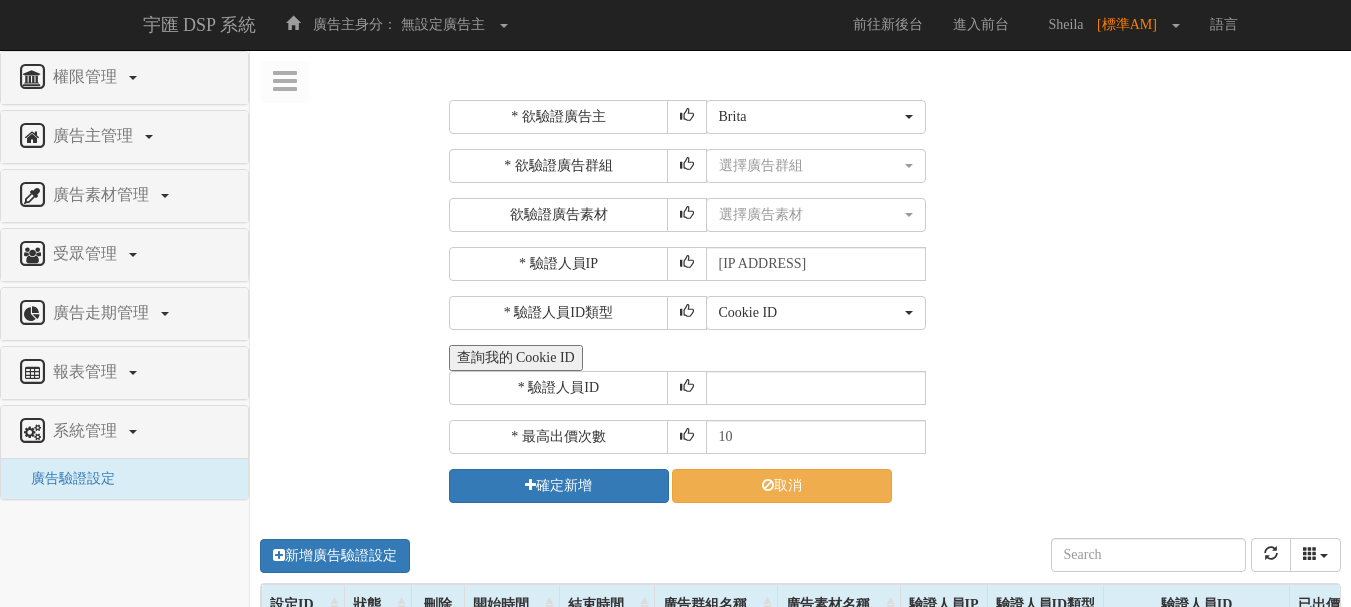click on "* 欲驗證廣告主
選擇廣告主 特力+ 科技紫薇網 Momo 東森EHS Uniqlo EFShop 樂天 屈臣氏Watsons sinyi 信義房屋 S2_Brands白蘭氏 IKEA LOVFEE 台灣房屋 86小舖 Oneboy 富邦人壽 DEPIC(DP) Check2check巧朵恰克 酷比精準廣告(測試用) S2 S1_grapeking葡萄王購健康 S2_cthouse中信房屋 hiyes 海悅 mm2.icantw 艾肯女神聯盟 UV100 MAJOR MADE S1_Princesscruises 公主遊輪 car-plus 格上租車 MINI BMW GYM 購有錢 新光三越百貨線上購物 Glenmorangie 格蘭傑 LRP 理膚寶水 HSBC 匯豐銀行 S1_CaiChang采昌國際多媒體 nomurafunds 野村投信 allianzgi 安聯投信 pcschool 巨匠電腦 惠氏(S26) Annahome發想居家文創 家樂福 eco安珂 Abbott亞培 雀巢_母嬰系列 fareastone遠傳 蝦皮商城 SUBARU汽車 Cathaybk 國泰世華銀行 群益Capitalfutures ABC Mart taiwanmobile 台灣大哥大 TAAZE Biotherm 碧兒泉 HP" at bounding box center (893, 301) 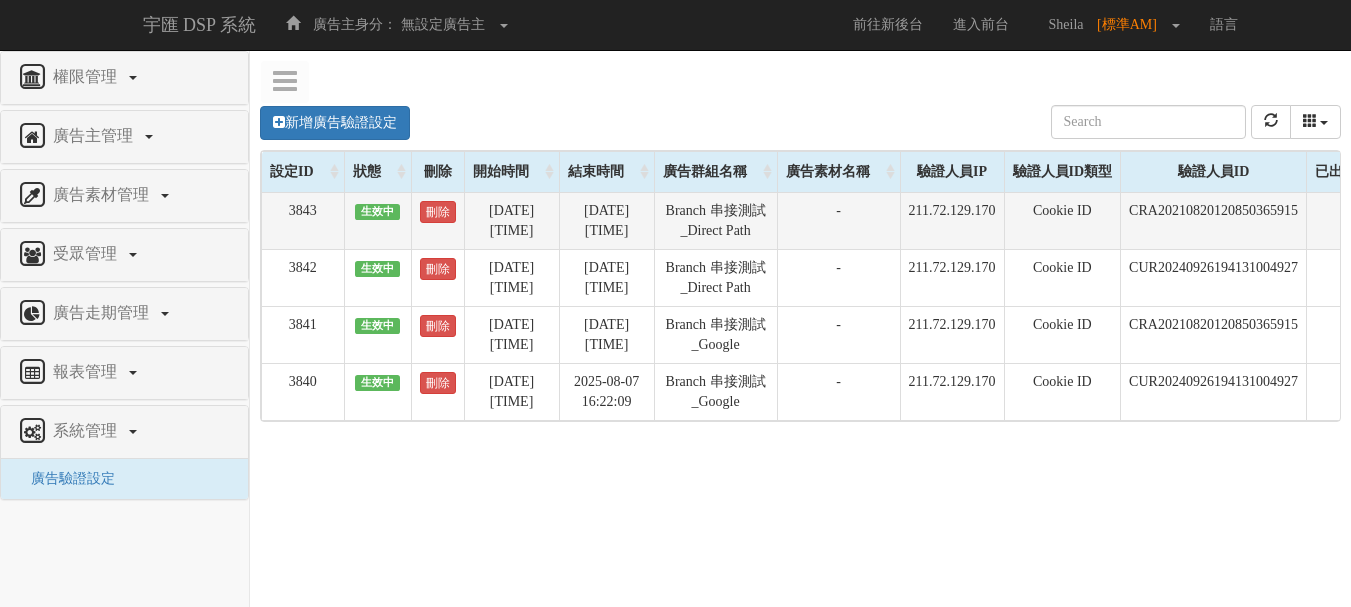 scroll, scrollTop: 0, scrollLeft: 0, axis: both 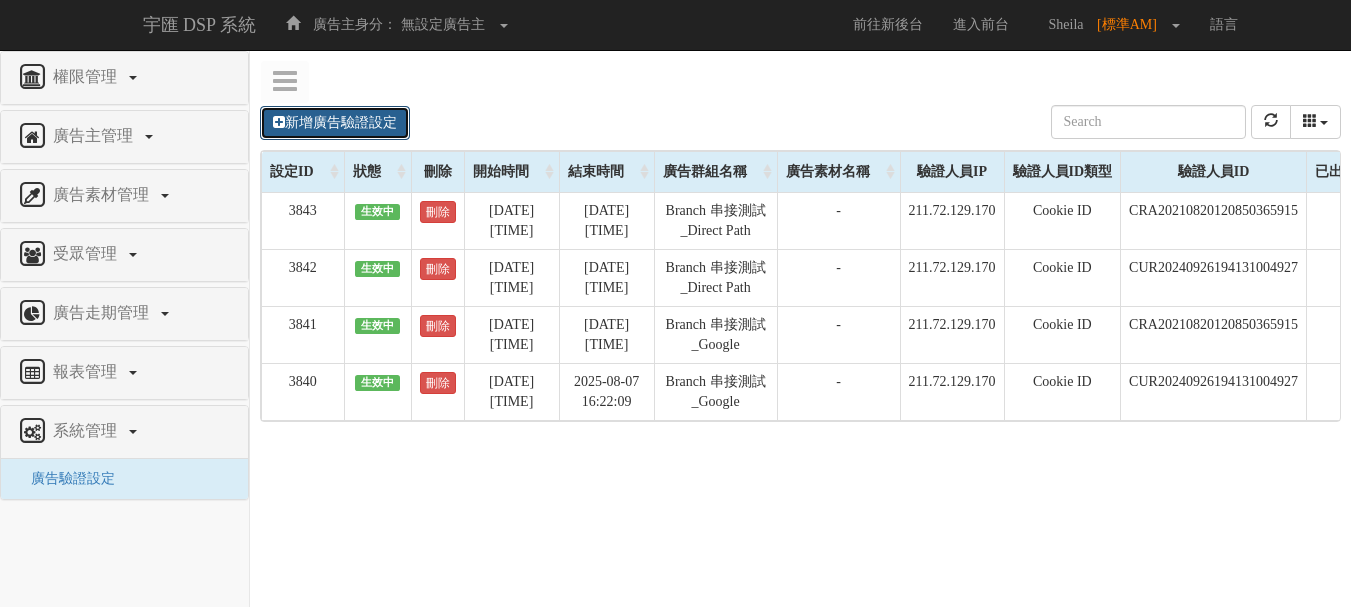 click on "新增廣告驗證設定" at bounding box center (335, 123) 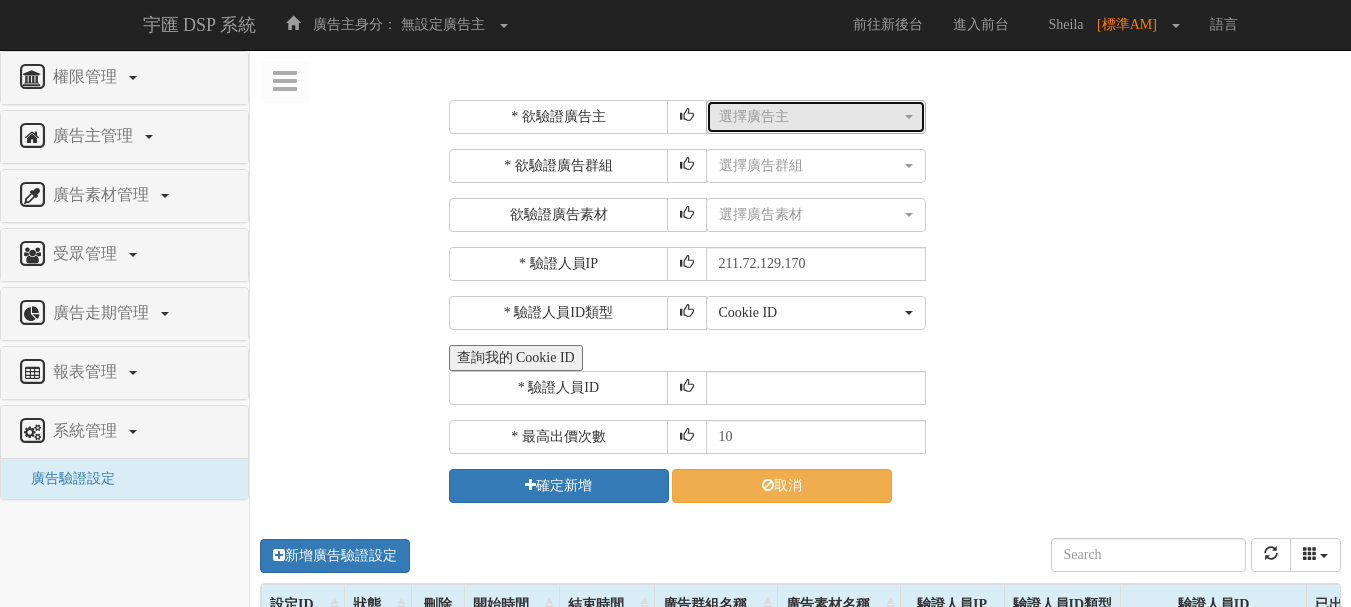 click on "選擇廣告主" at bounding box center [810, 117] 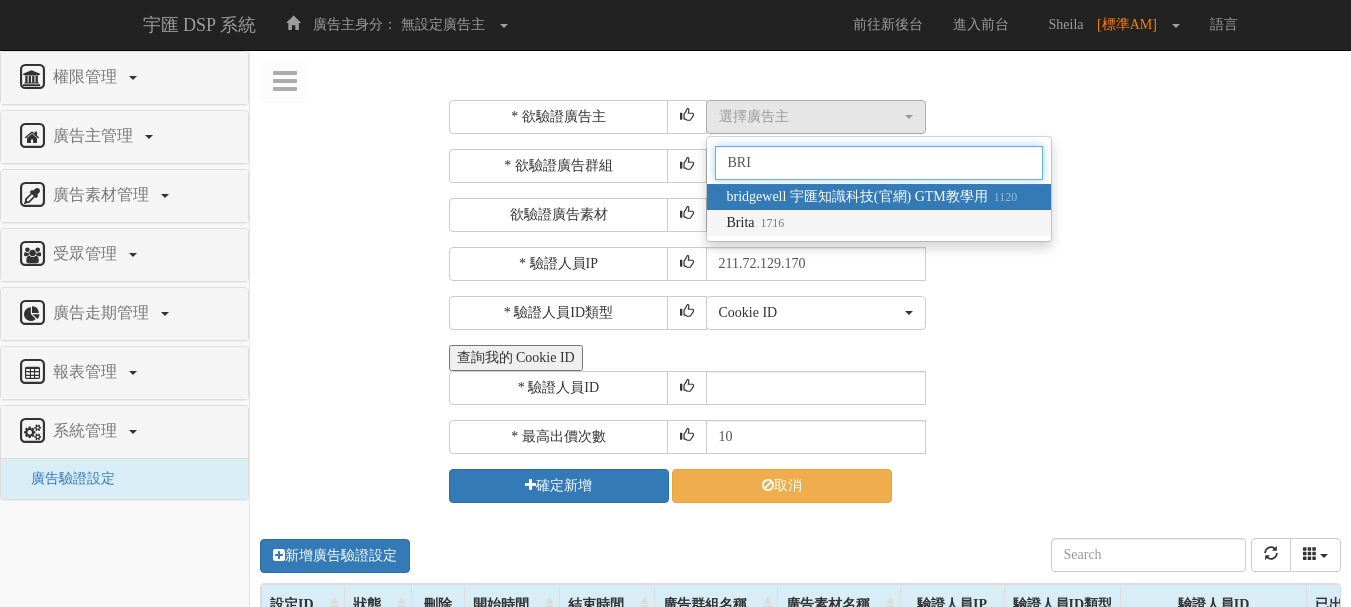 type on "BRI" 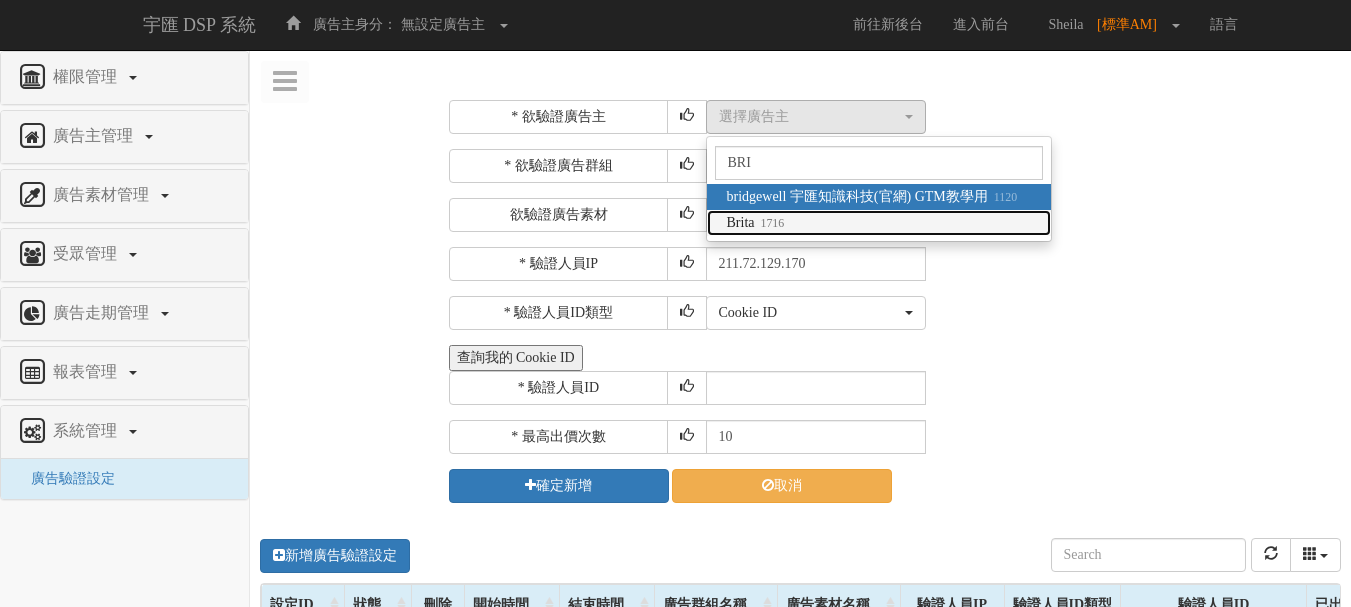 click on "Brita 1716" at bounding box center [879, 223] 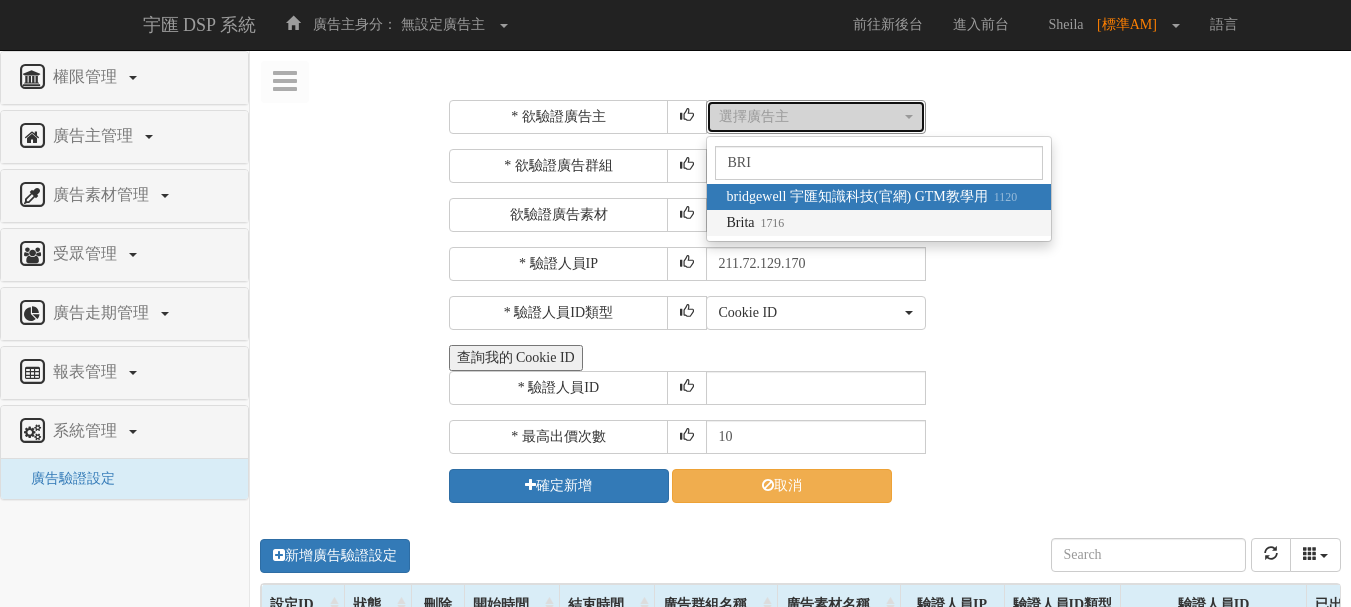 select on "1716" 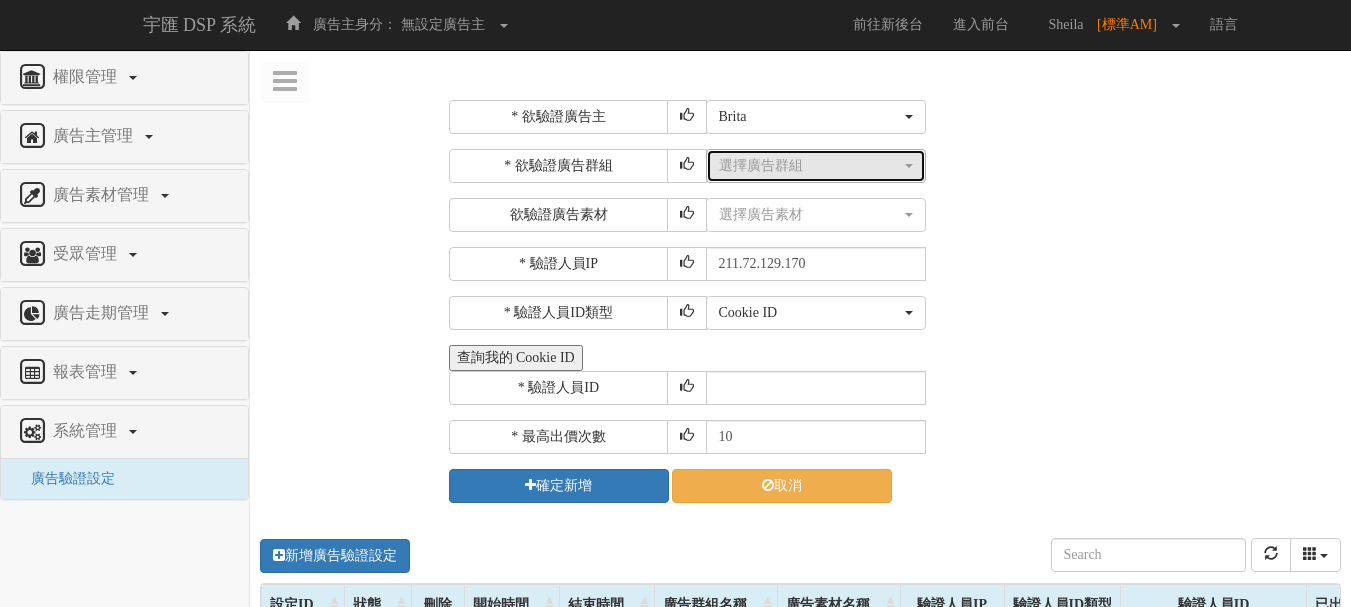 click on "選擇廣告群組" at bounding box center [810, 166] 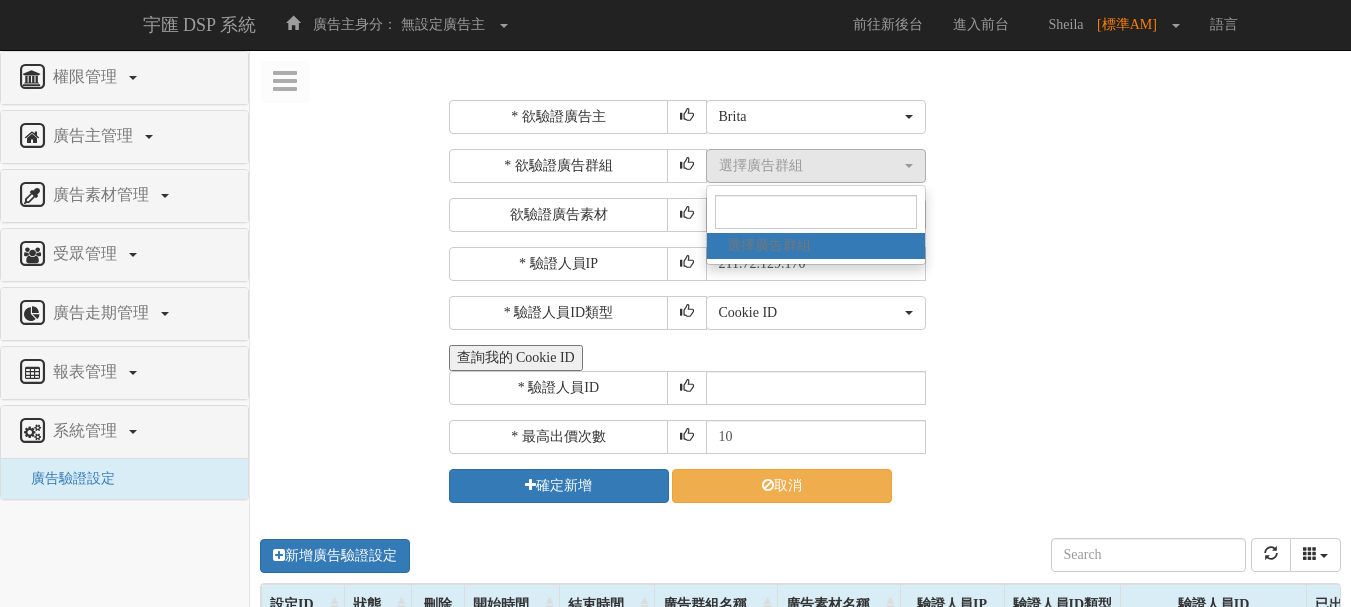 click on "選擇廣告群組 選擇廣告群組   選擇廣告群組" at bounding box center (1021, 166) 